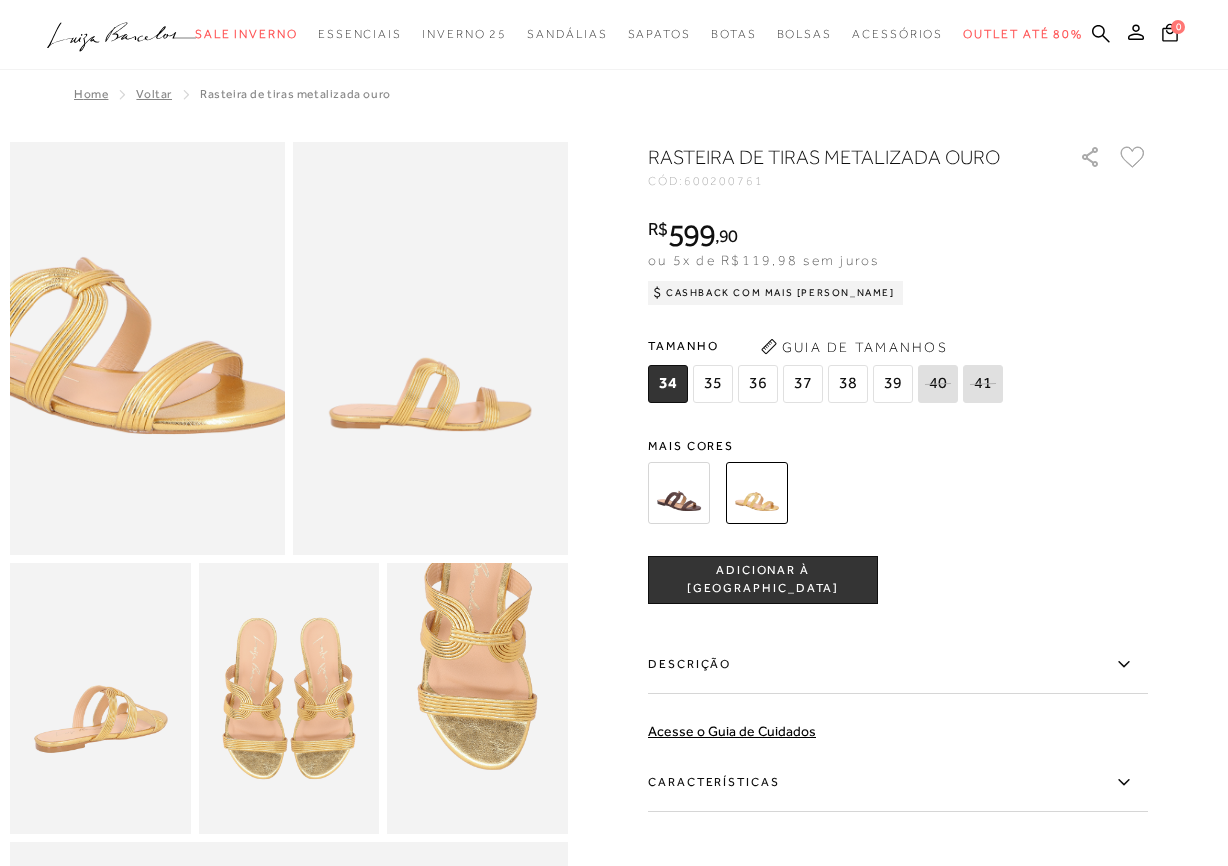scroll, scrollTop: 0, scrollLeft: 0, axis: both 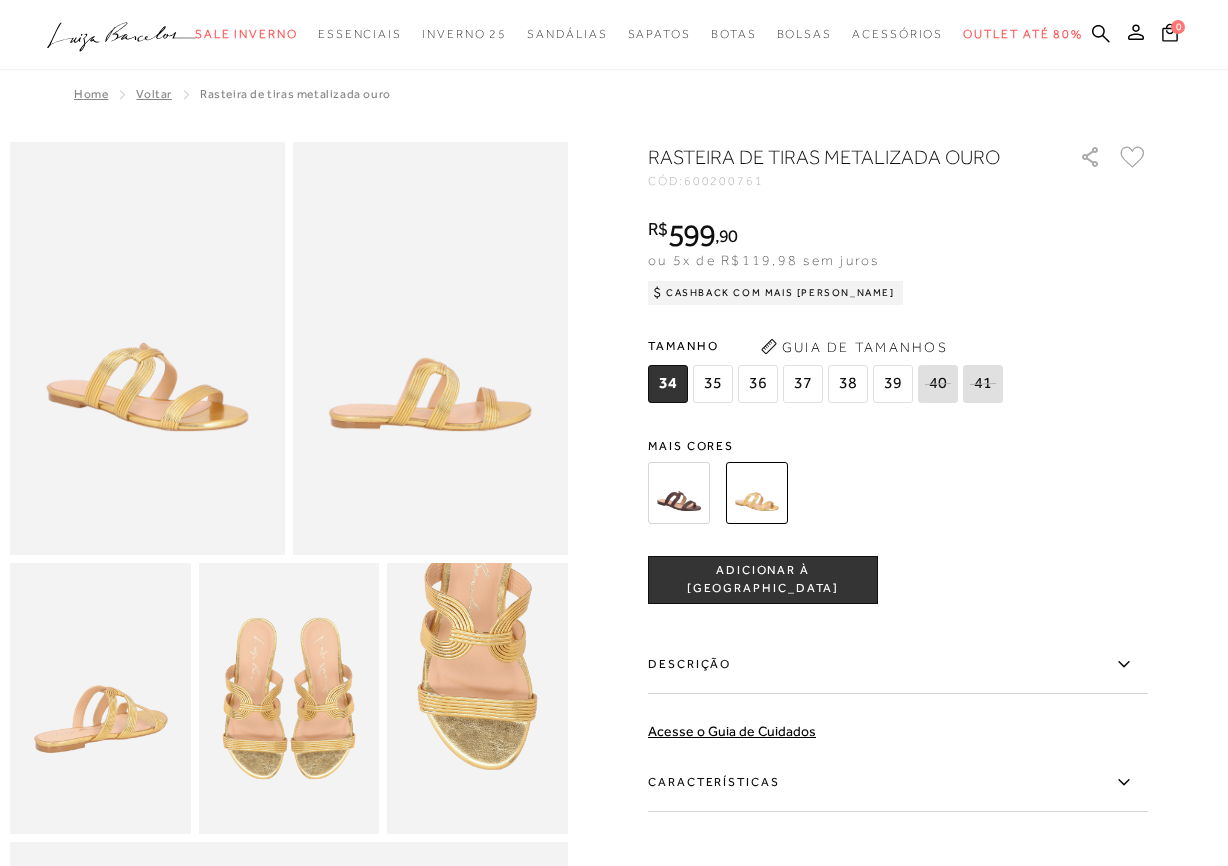 click on "600200761" at bounding box center (724, 181) 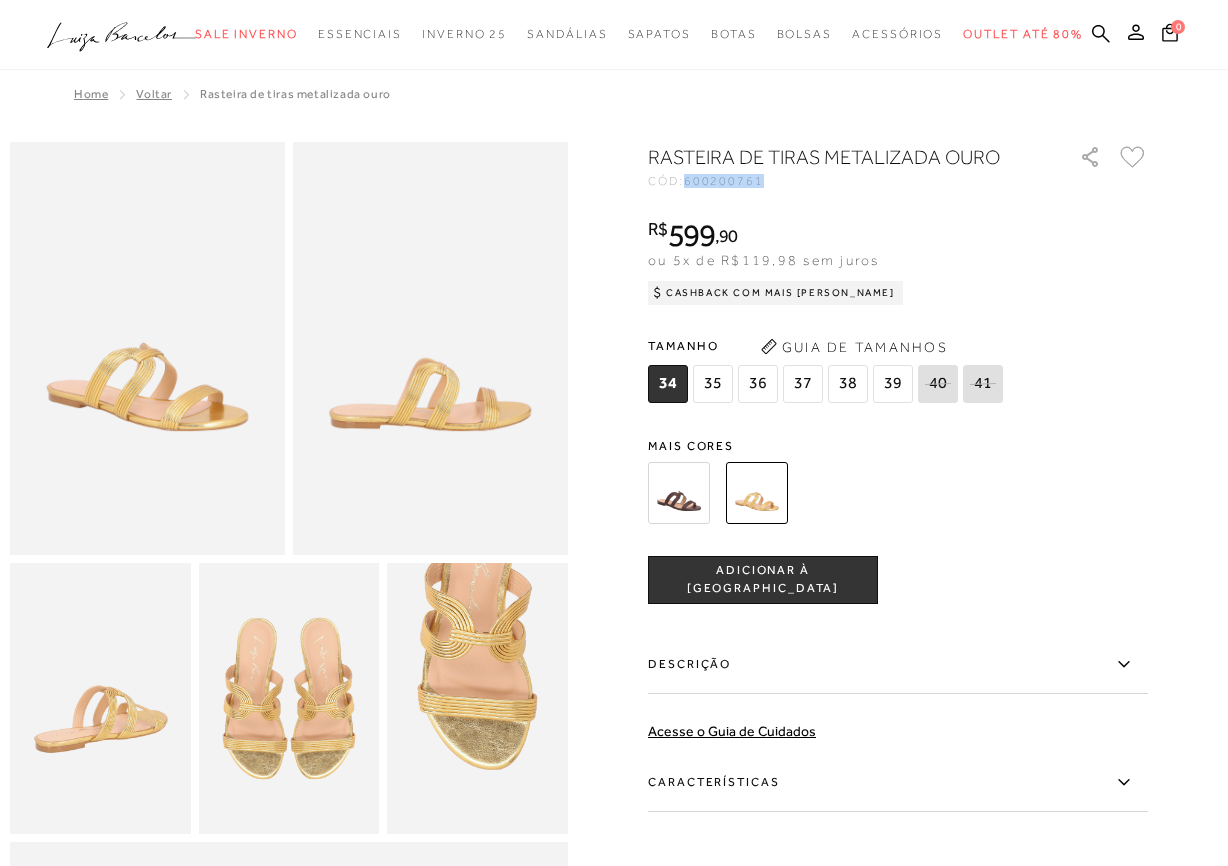 click on "600200761" at bounding box center [724, 181] 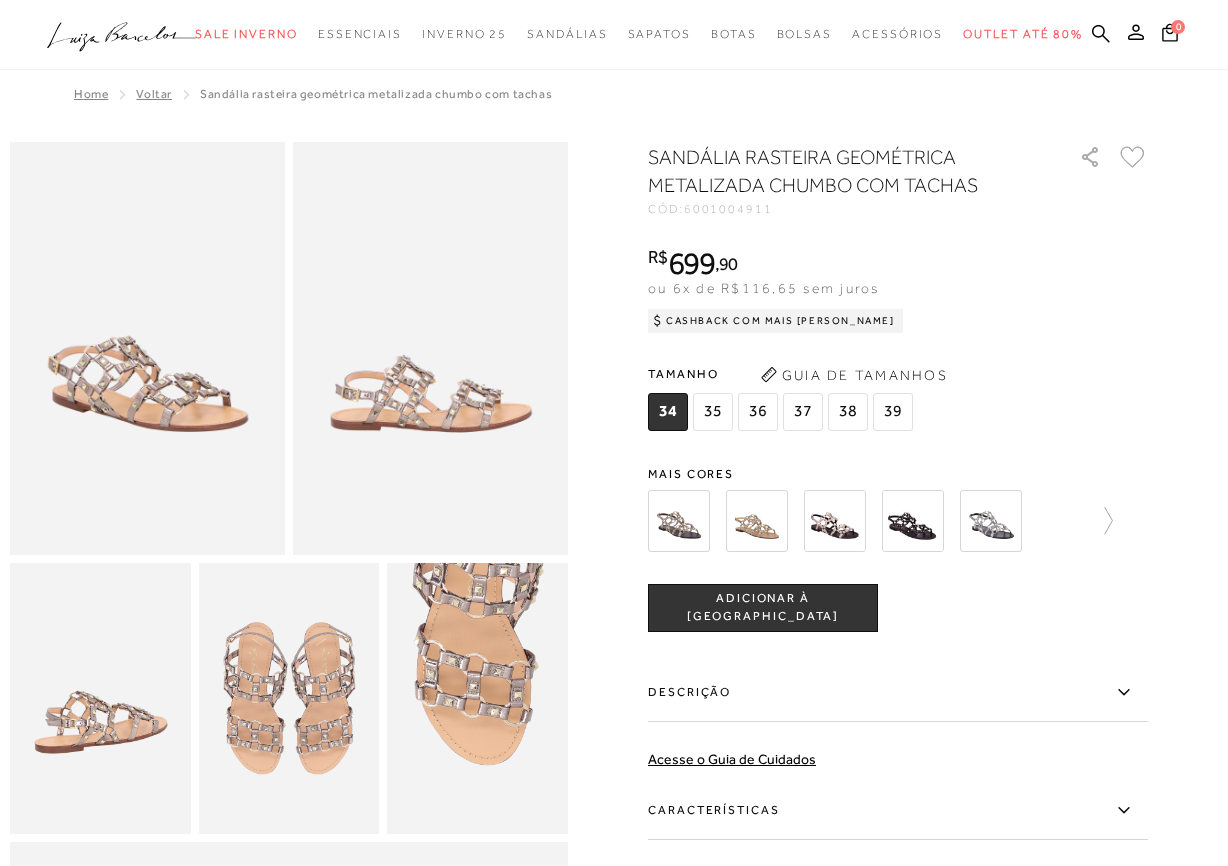 scroll, scrollTop: 0, scrollLeft: 0, axis: both 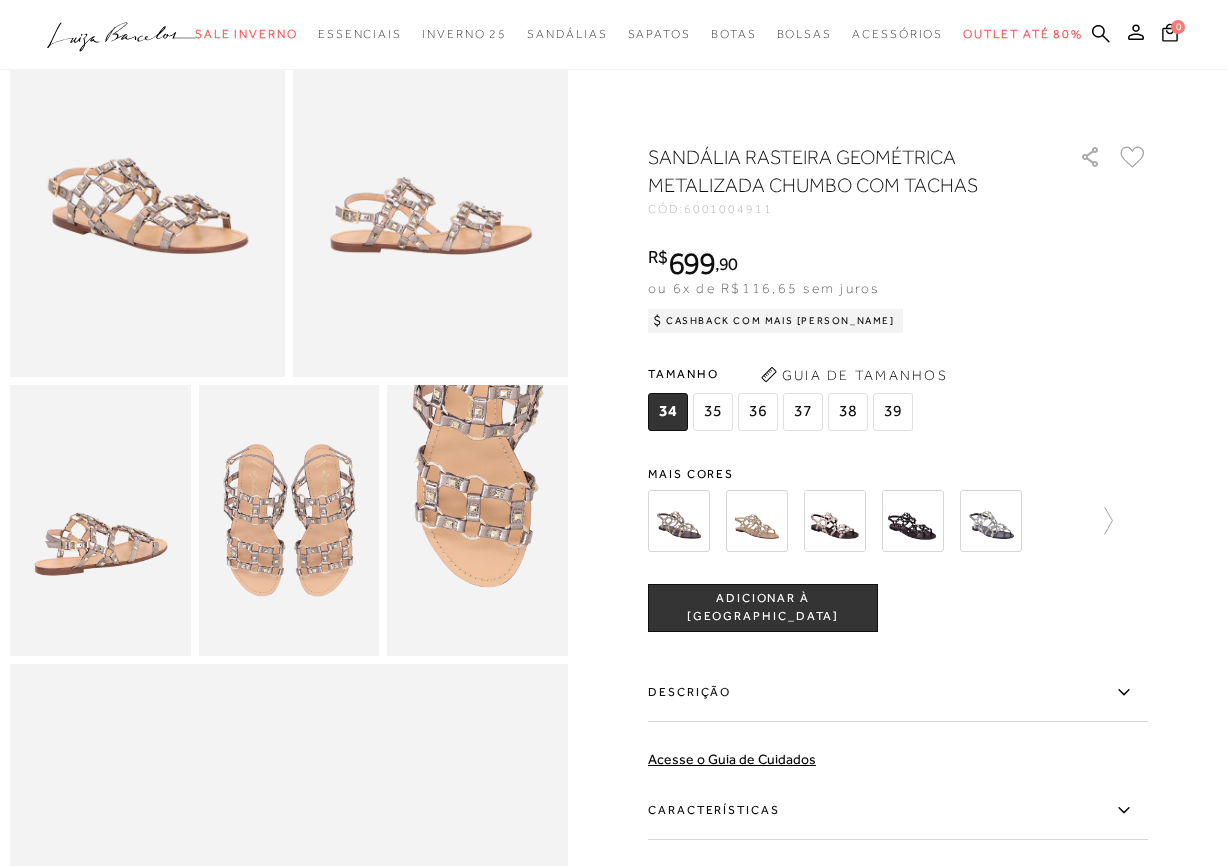 click on "6001004911" at bounding box center [728, 209] 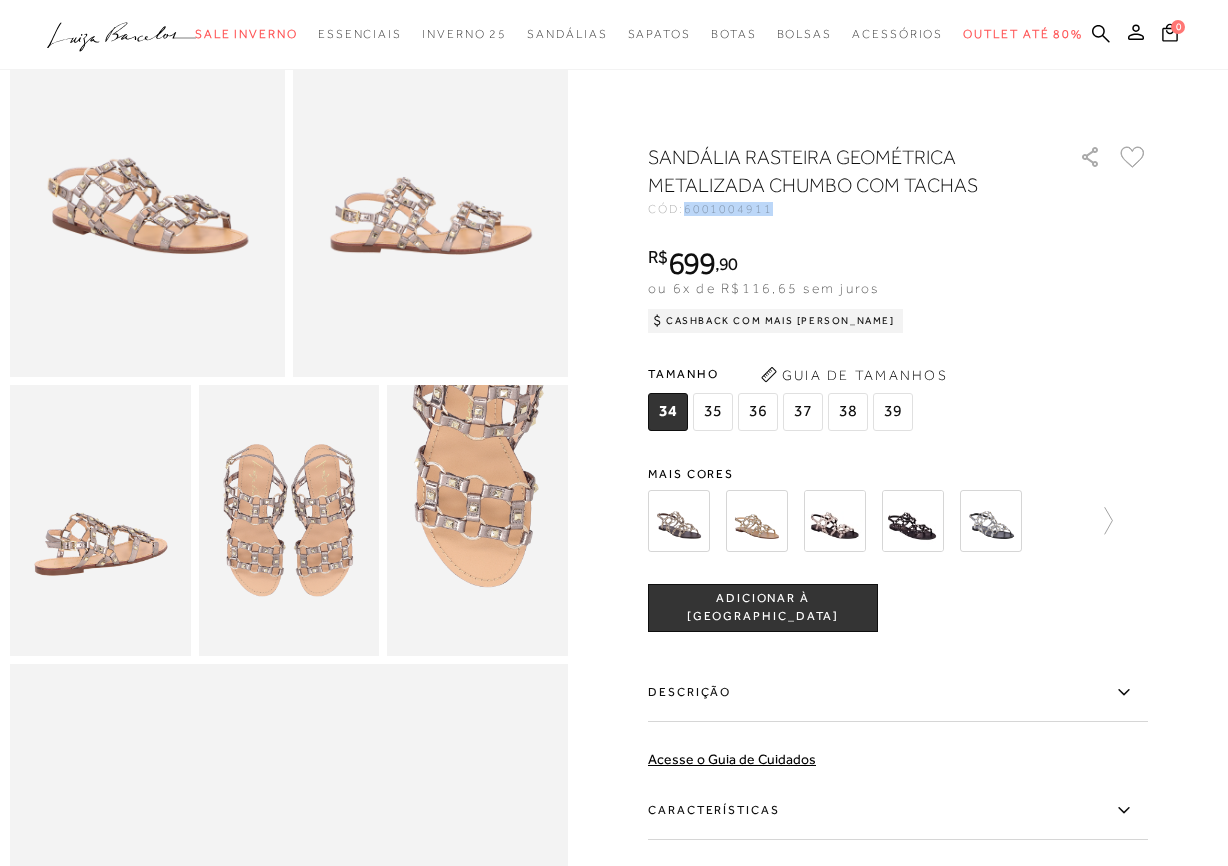 click on "6001004911" at bounding box center (728, 209) 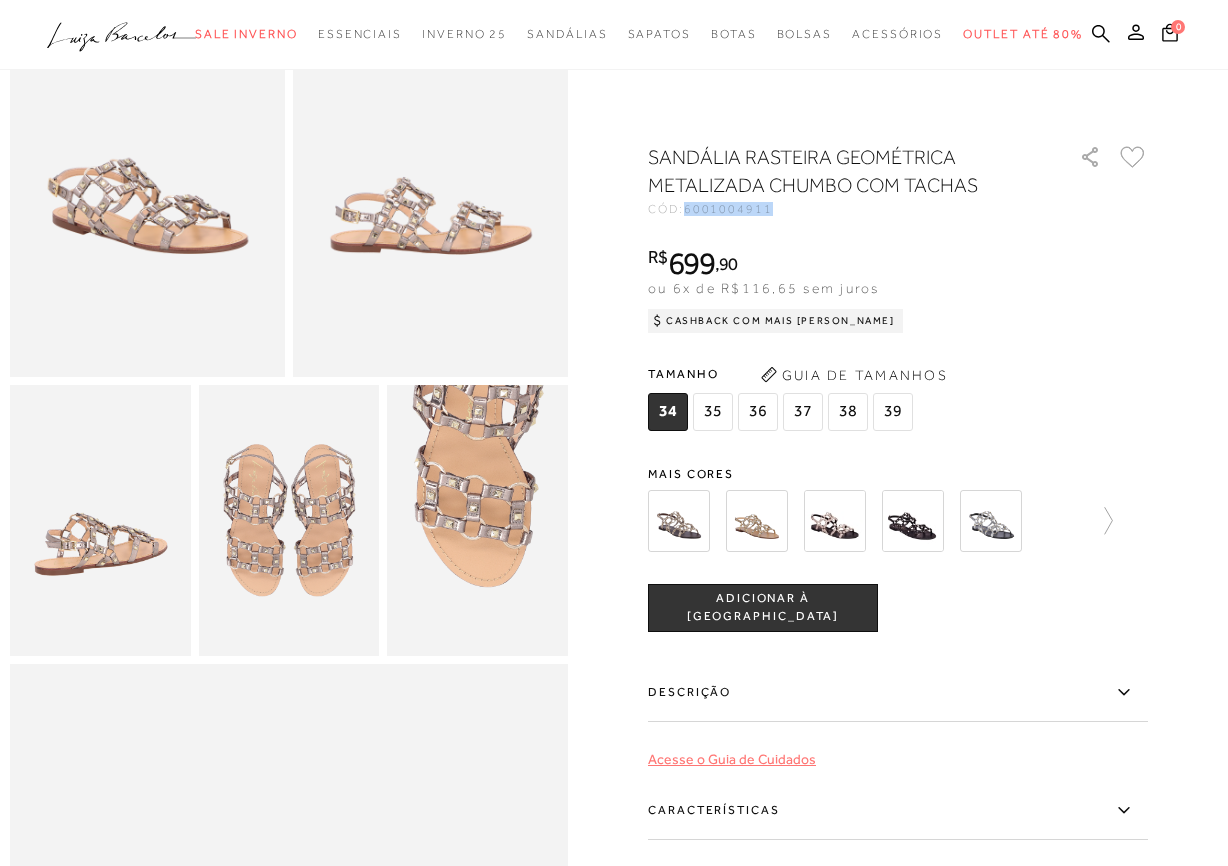 copy on "6001004911" 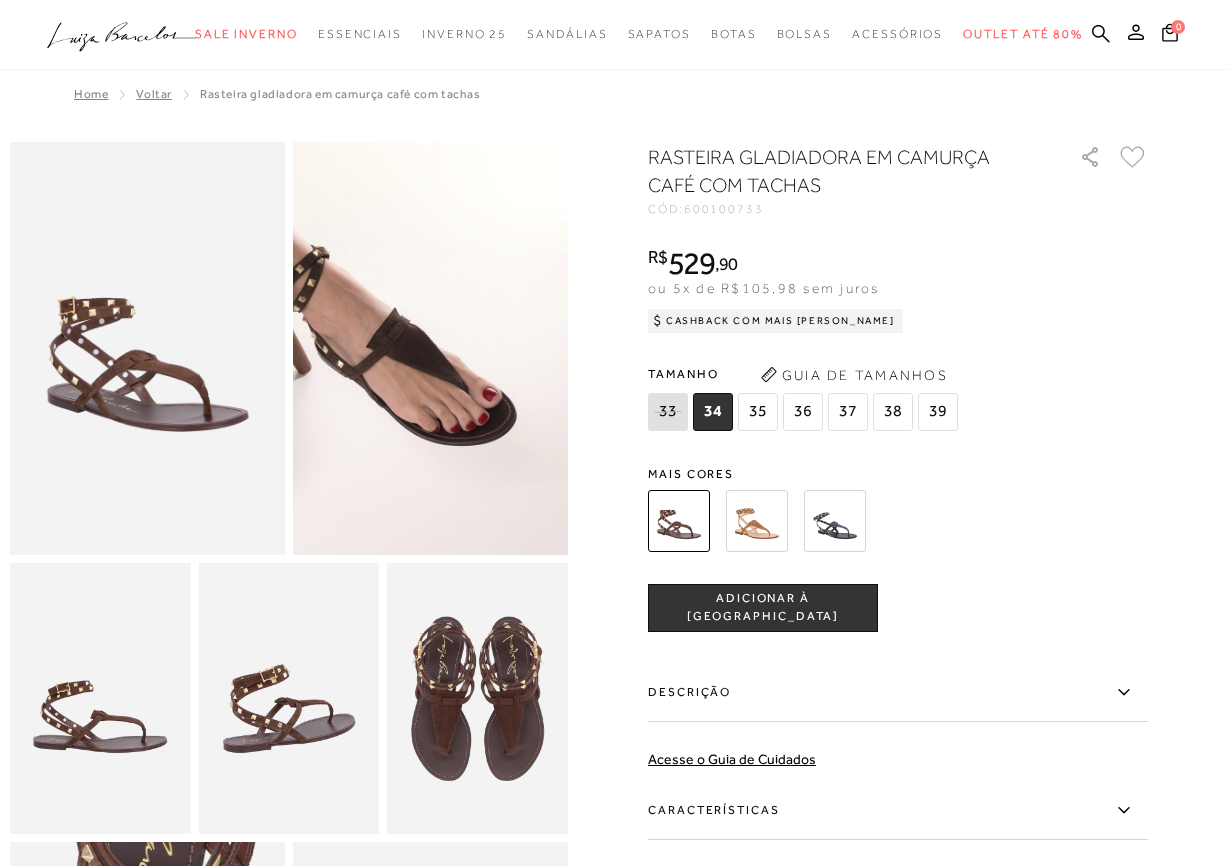 scroll, scrollTop: 0, scrollLeft: 0, axis: both 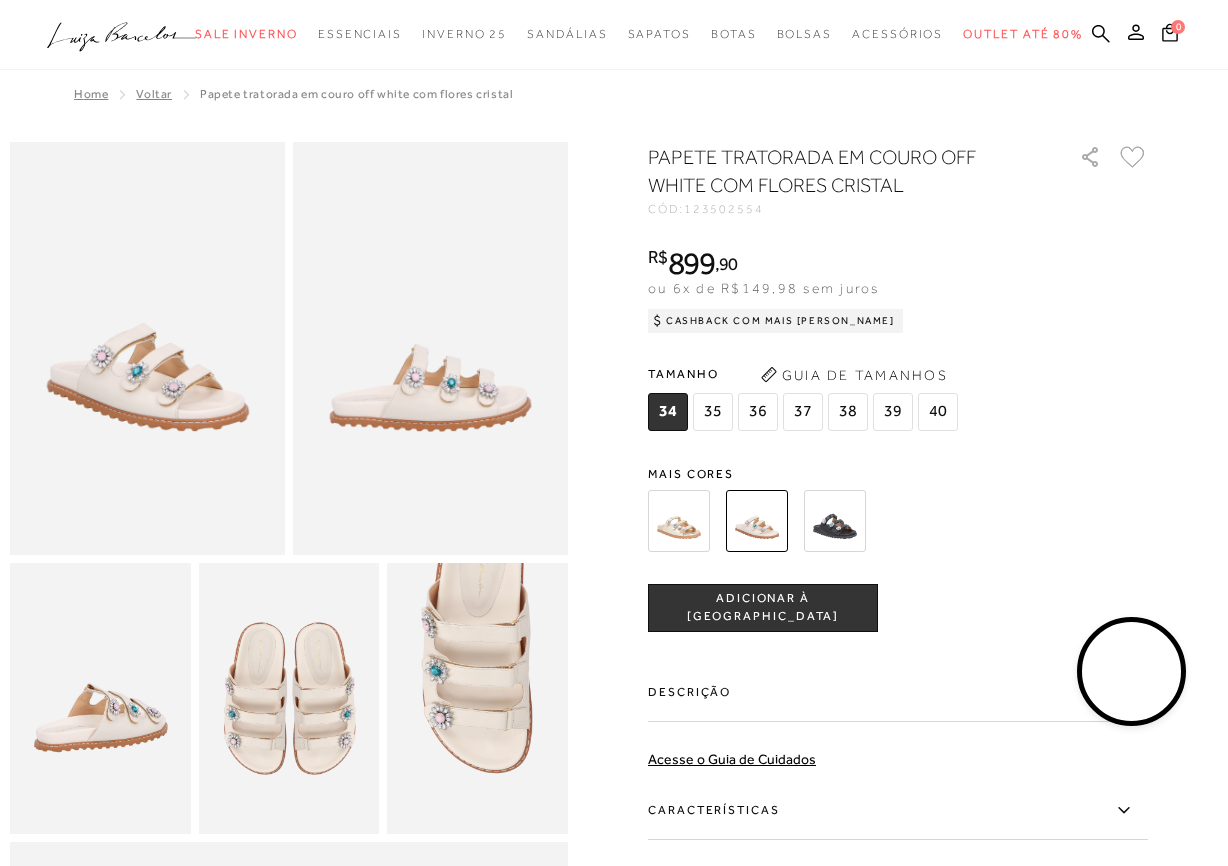 click on "PAPETE TRATORADA EM COURO OFF WHITE COM FLORES CRISTAL
CÓD:
123502554
×
É necessário selecionar um tamanho para adicionar o produto como favorito.
R$ 899 , 90
ou 6x de R$149,98 sem juros
Cashback com Mais Luiza
R$ 899,90" at bounding box center (898, 588) 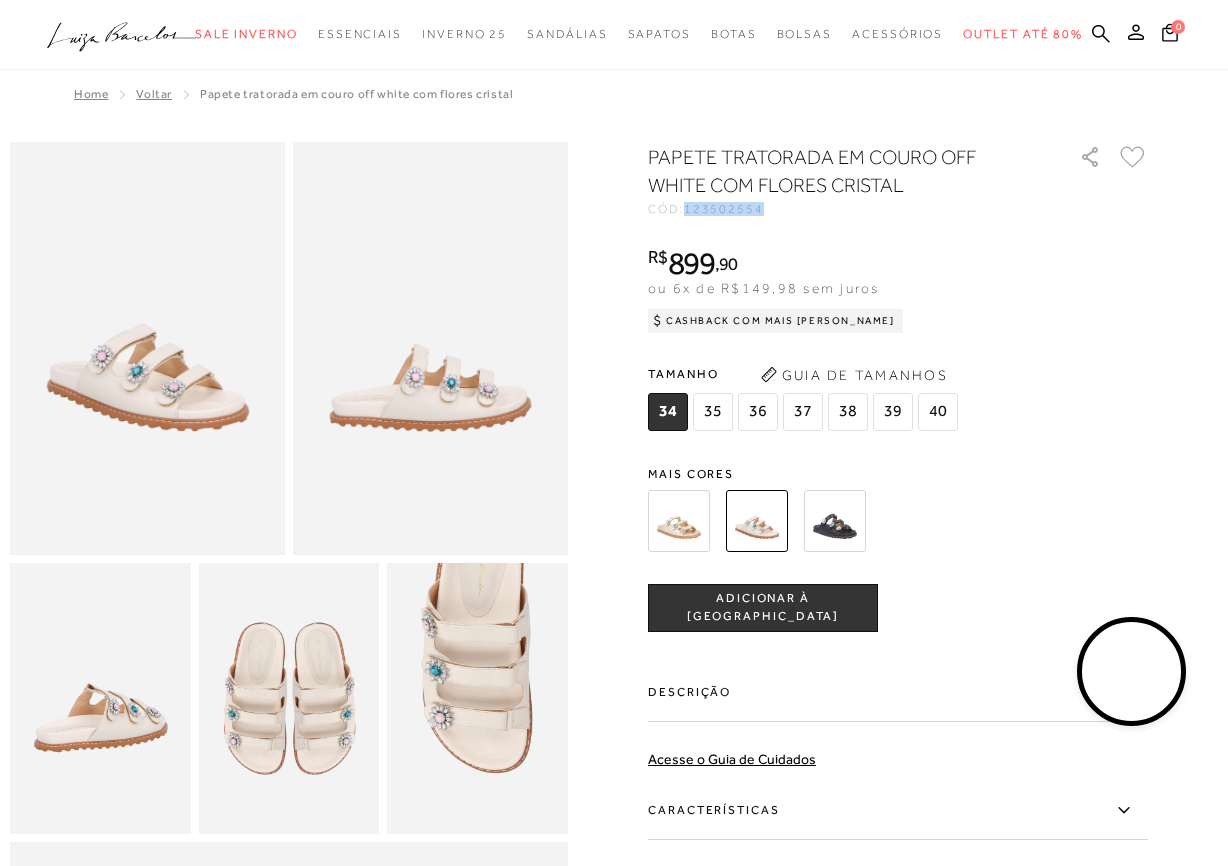 click on "123502554" at bounding box center [724, 209] 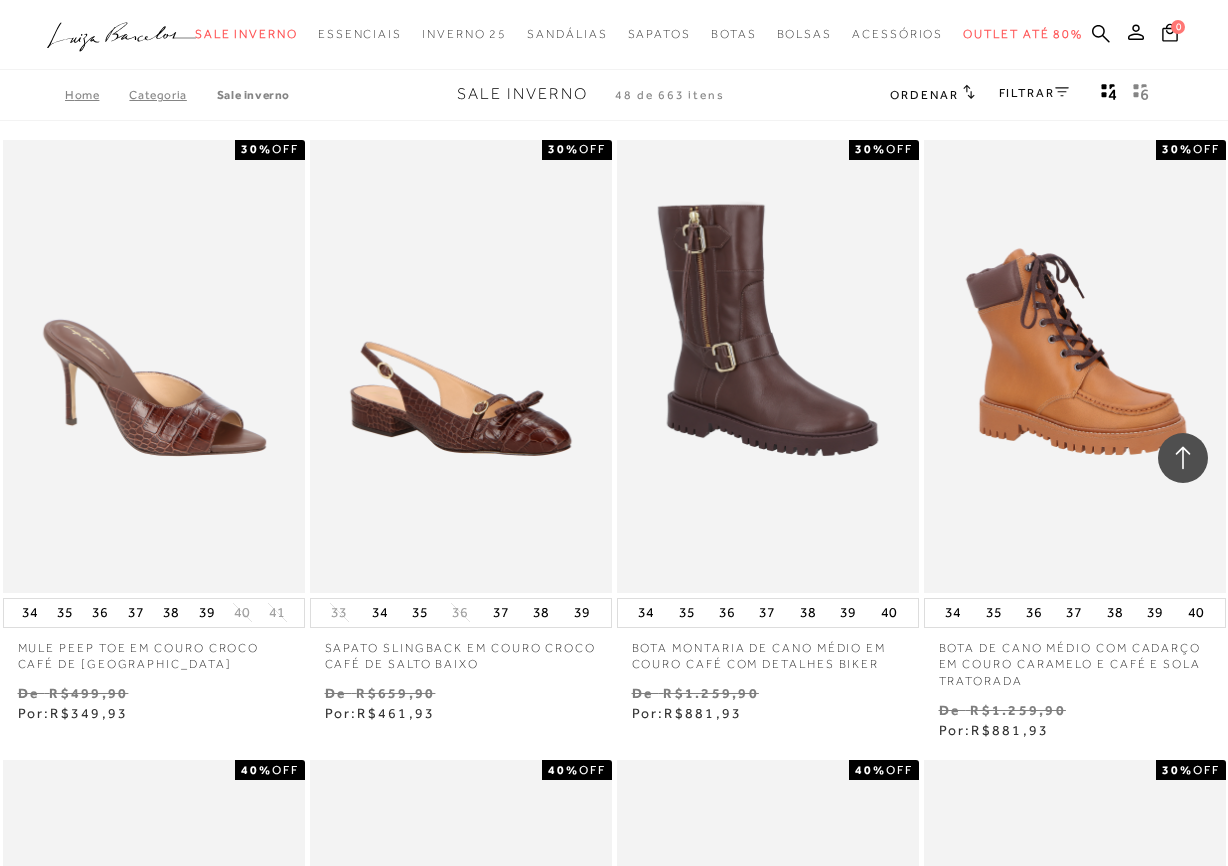scroll, scrollTop: 3719, scrollLeft: 0, axis: vertical 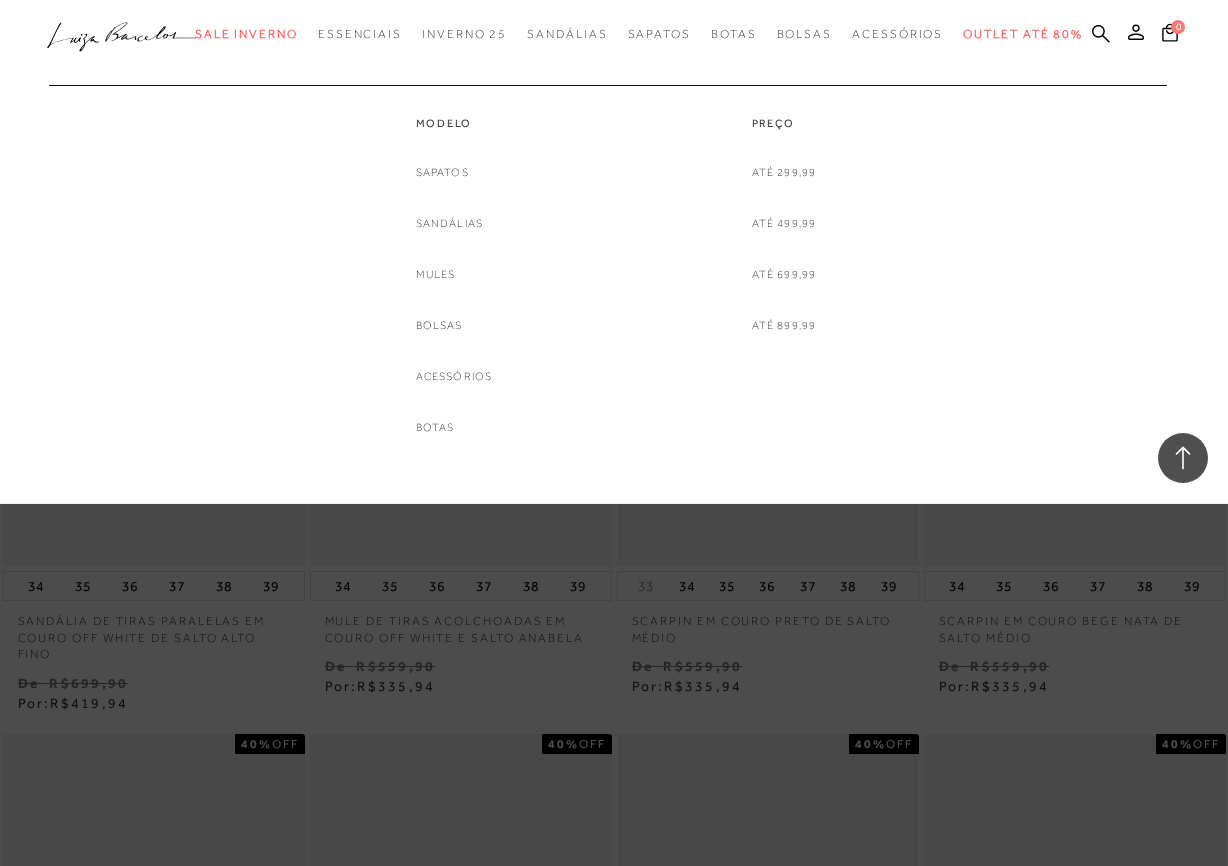click on "Sapatos
Sandálias
Mules
Bolsas
Acessórios
Botas" at bounding box center [454, 300] 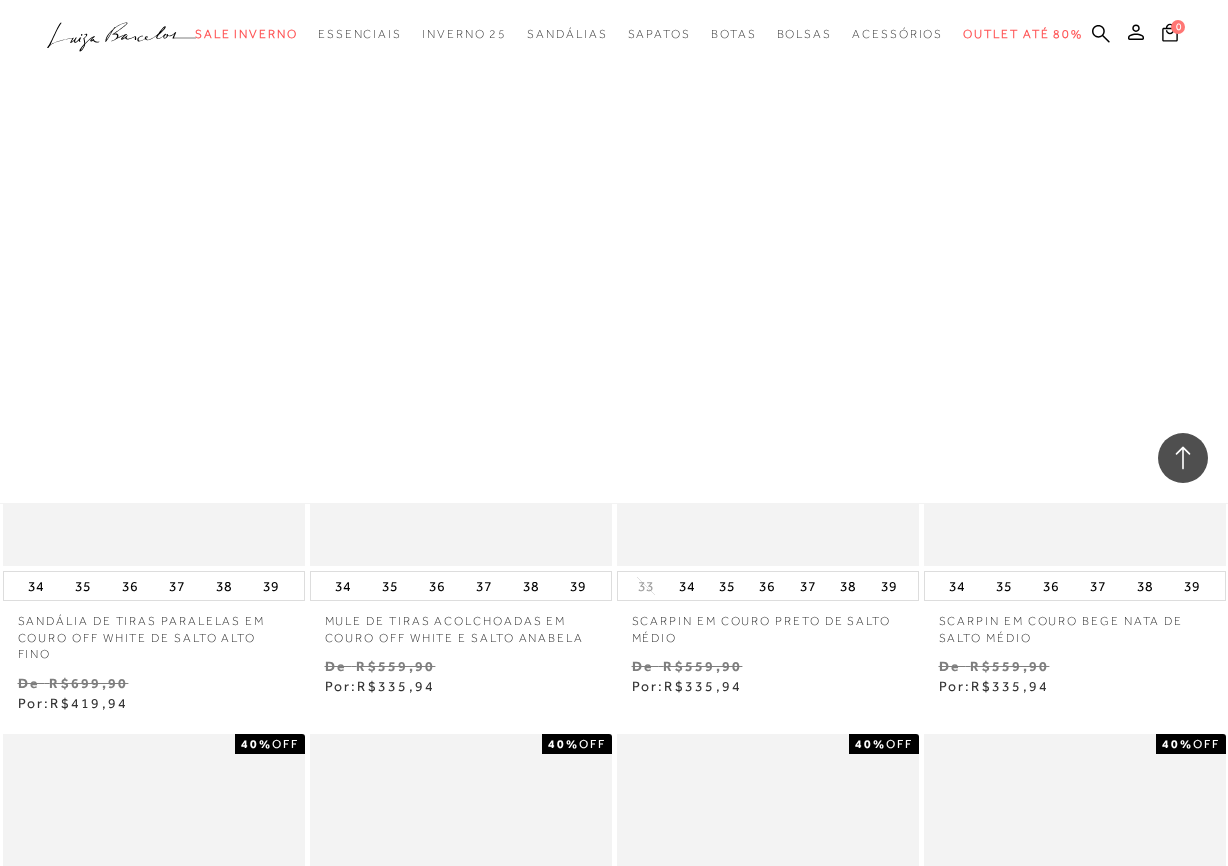 click at bounding box center (614, 252) 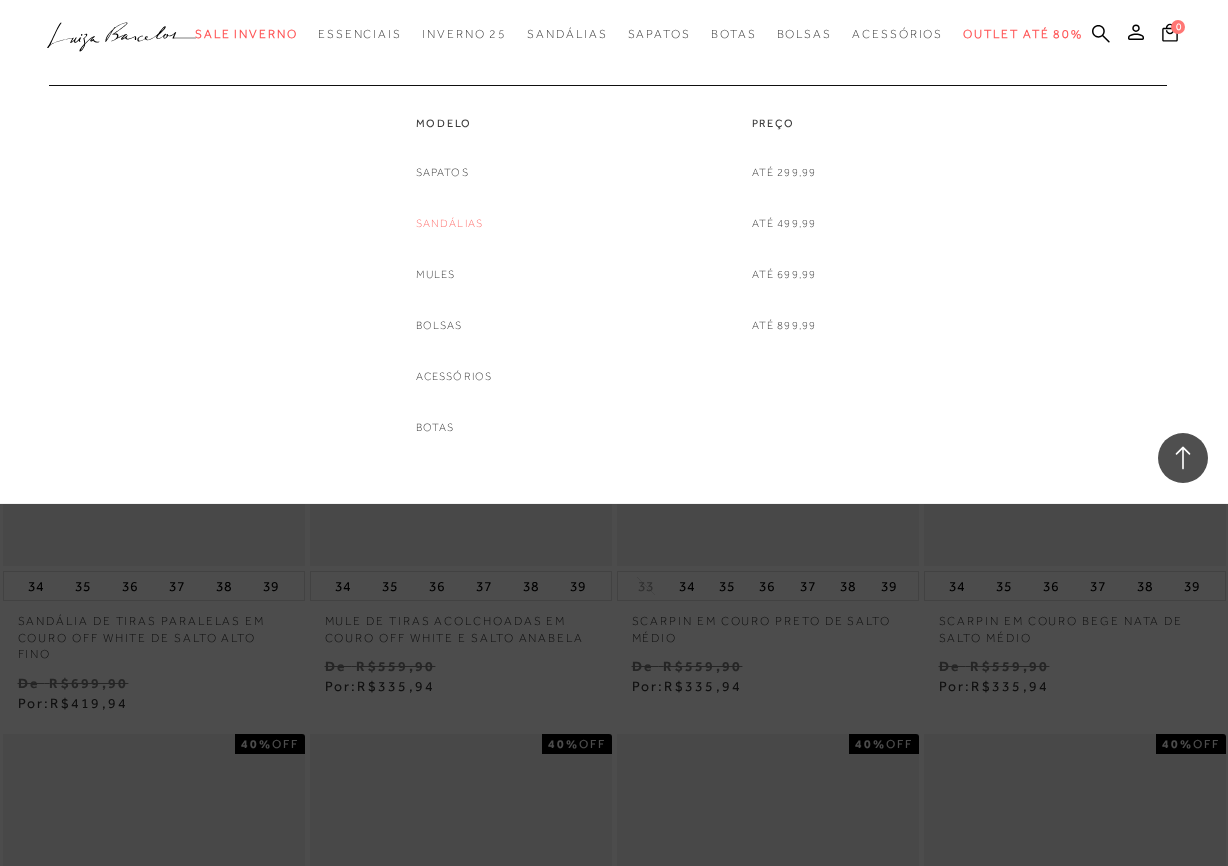 click on "Sandálias" at bounding box center [450, 223] 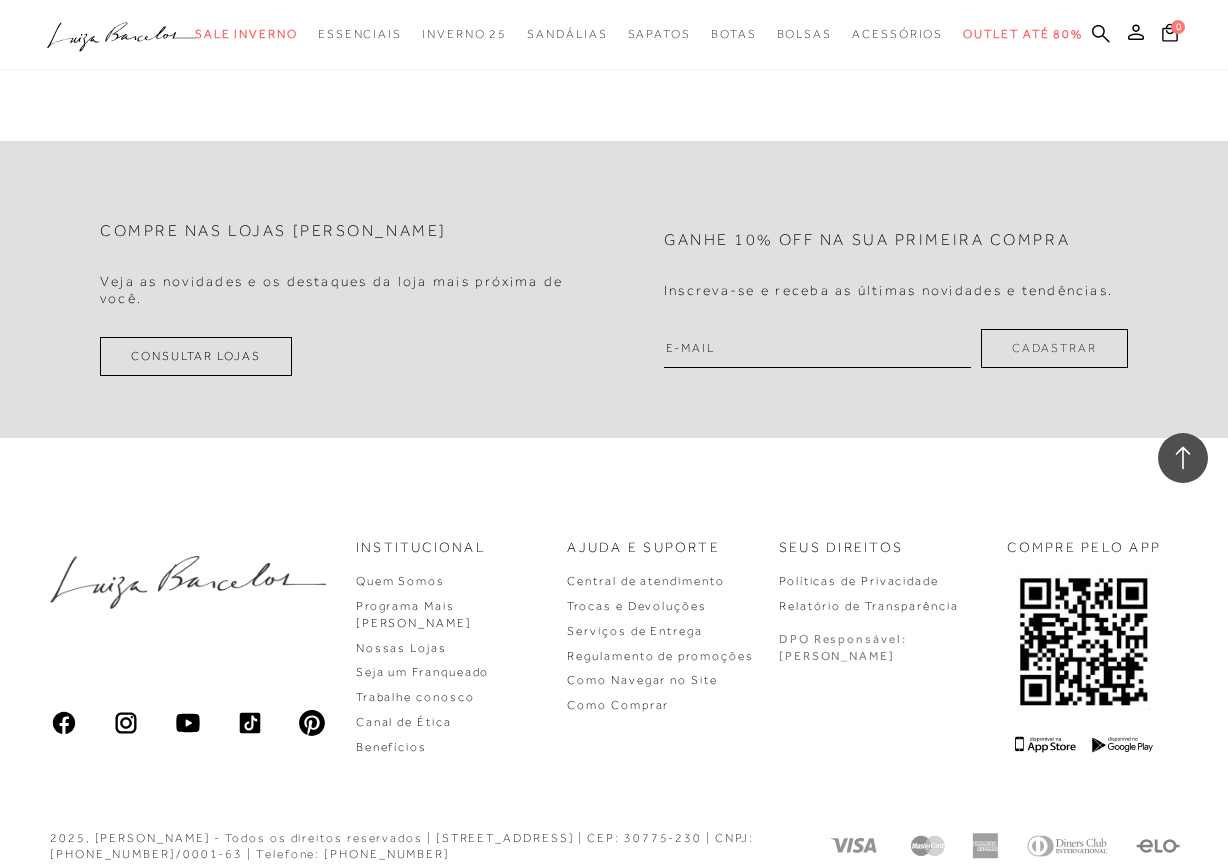 scroll, scrollTop: 3542, scrollLeft: 0, axis: vertical 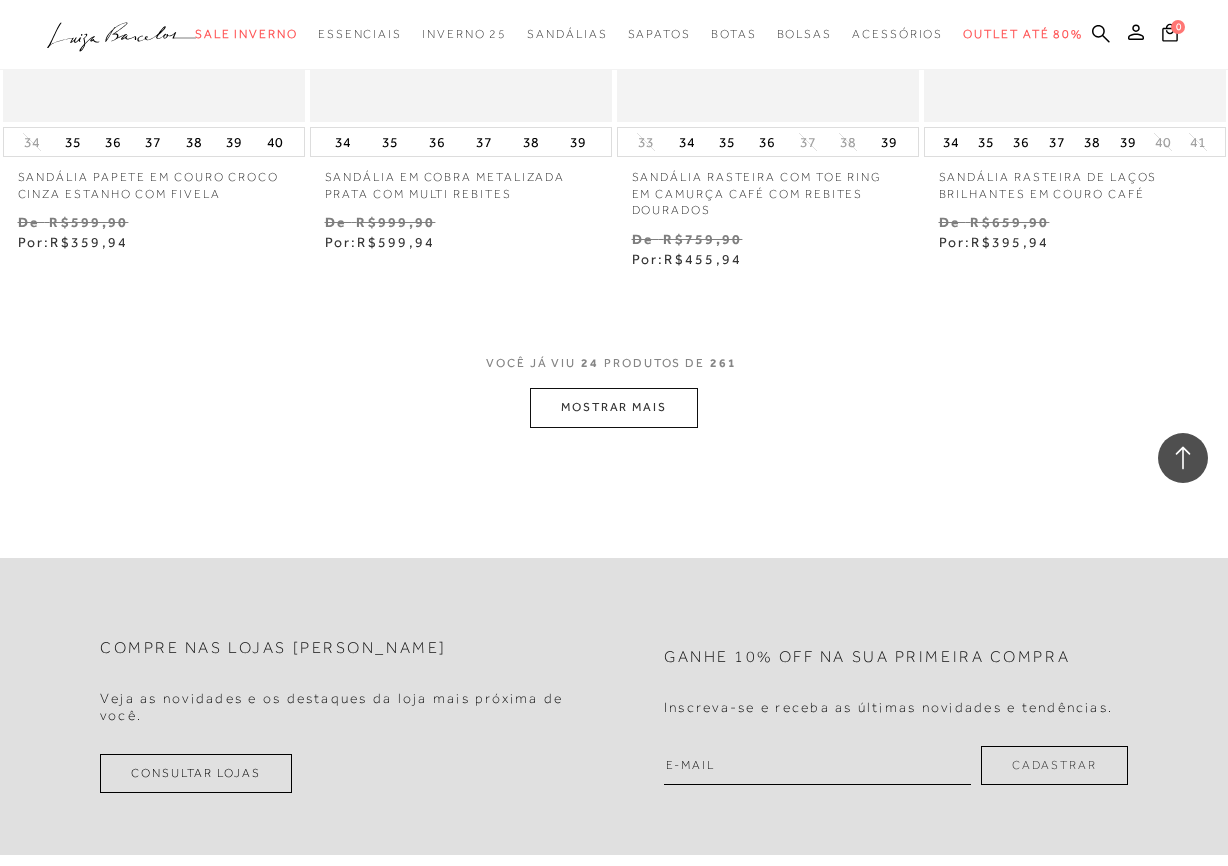 click on "MOSTRAR MAIS" at bounding box center (614, 407) 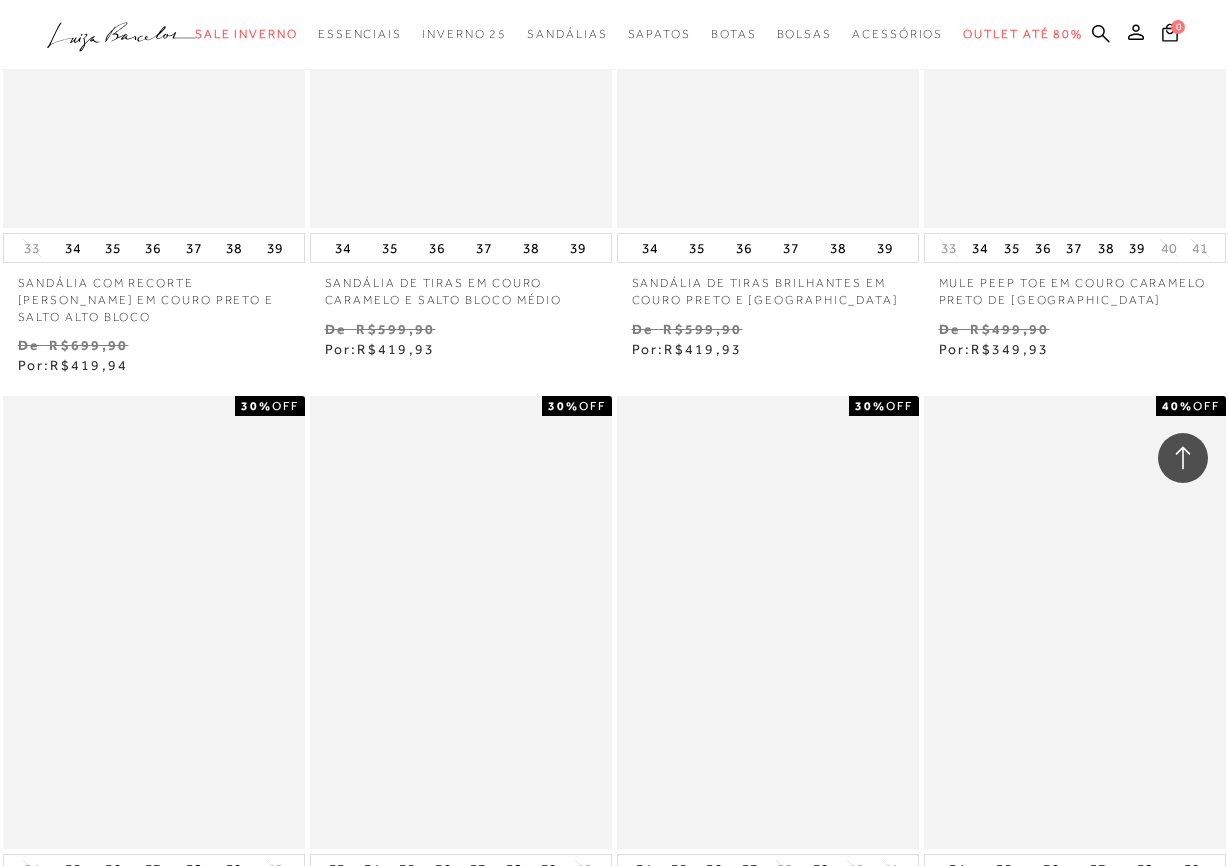 scroll, scrollTop: 6907, scrollLeft: 0, axis: vertical 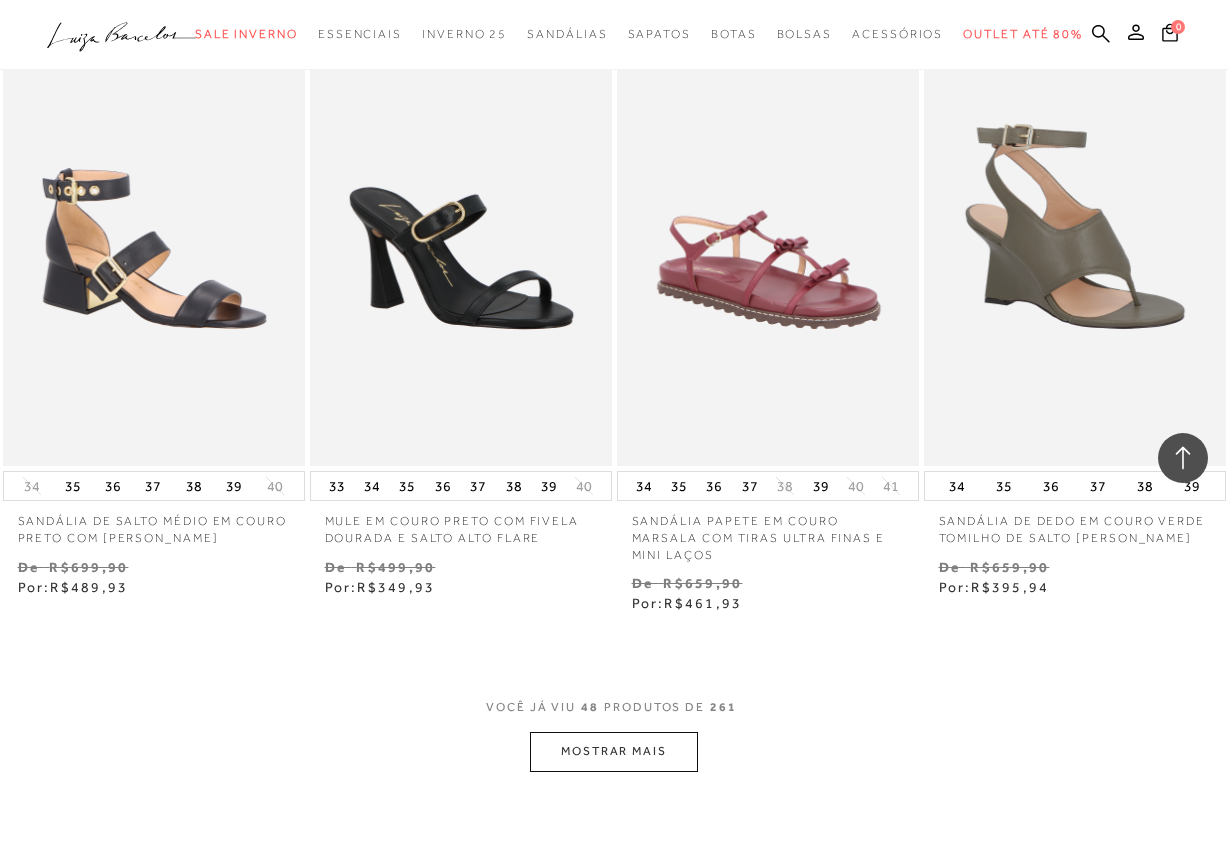 click on "MOSTRAR MAIS" at bounding box center (614, 751) 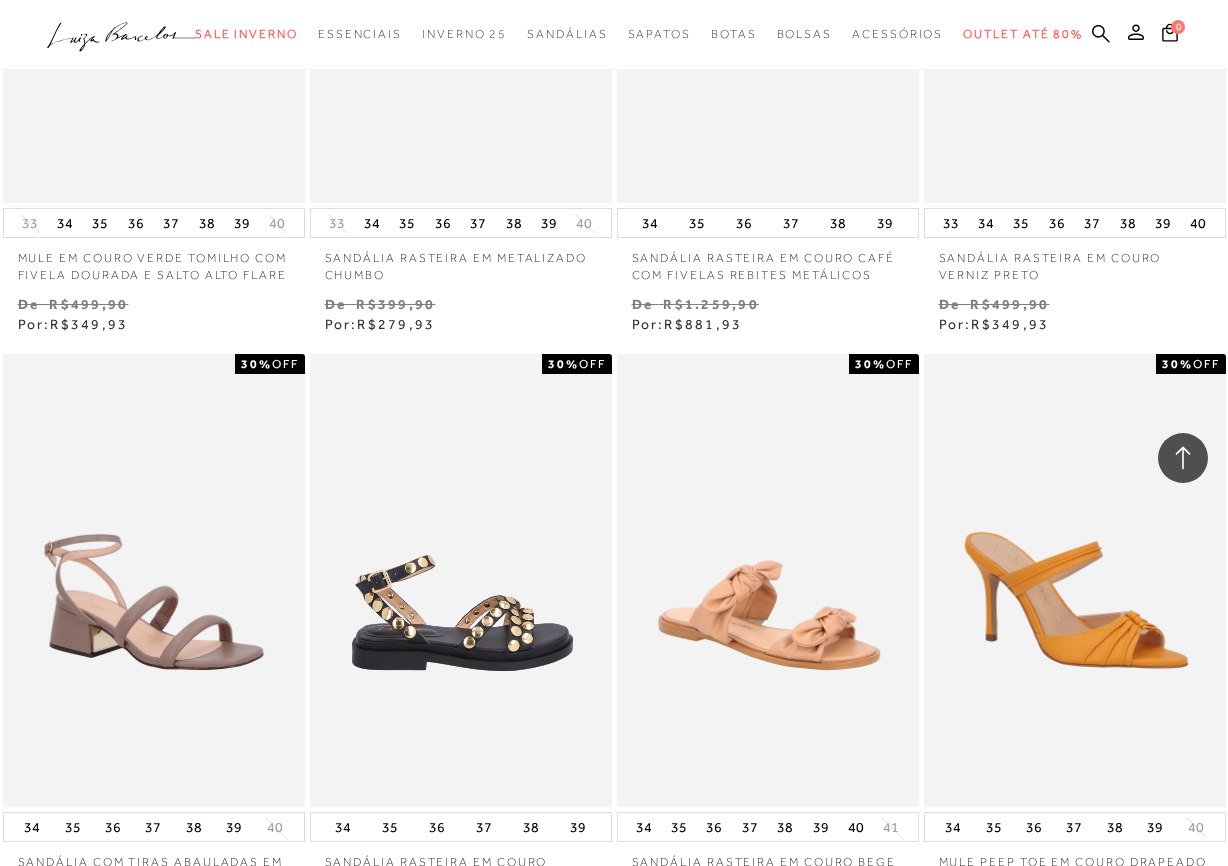scroll, scrollTop: 11215, scrollLeft: 0, axis: vertical 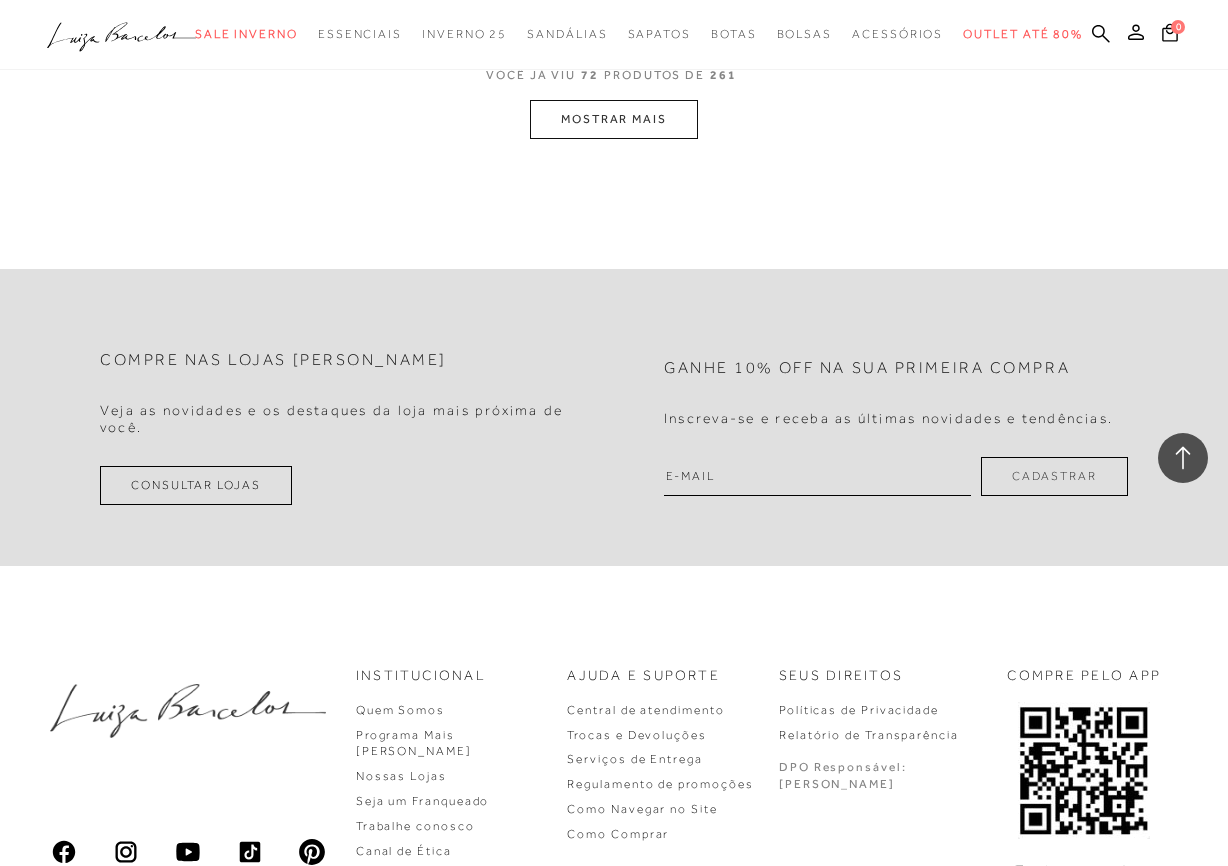 click on "MOSTRAR MAIS" at bounding box center [614, 119] 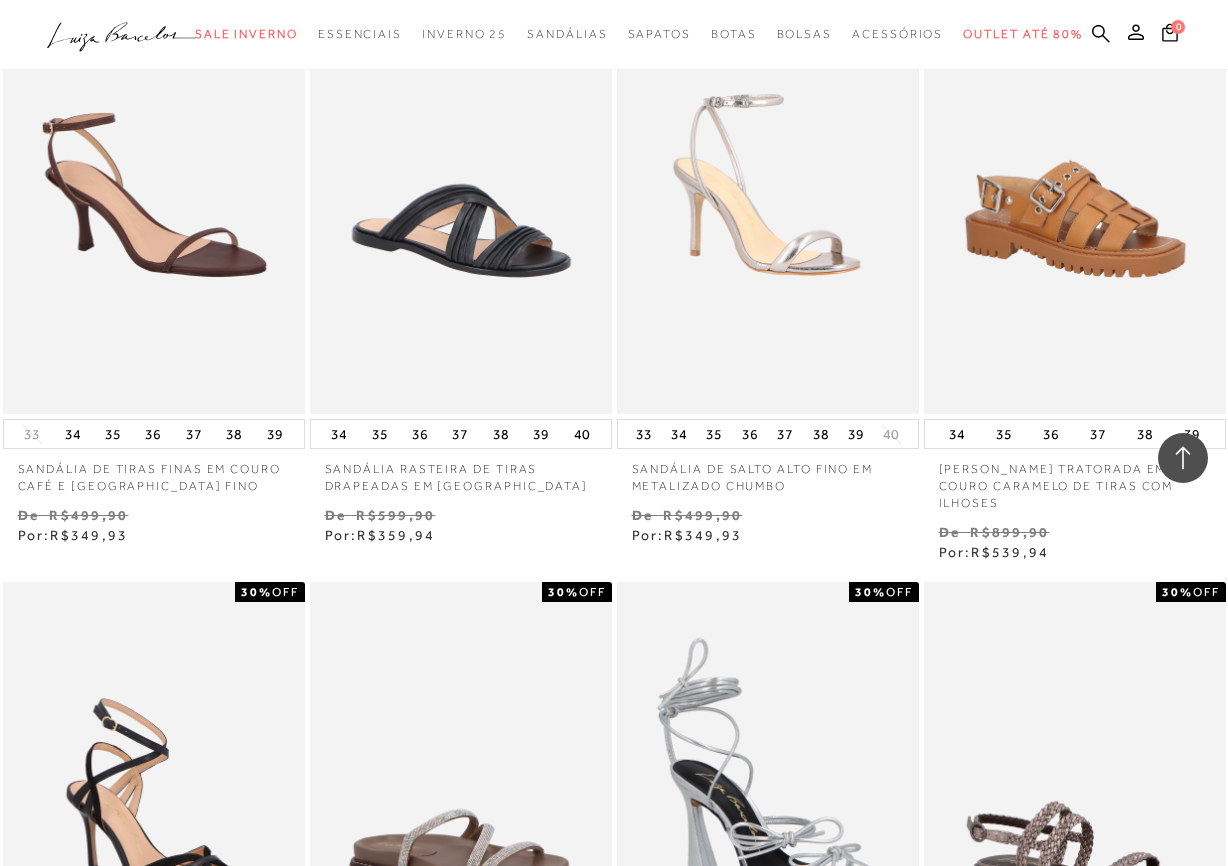 scroll, scrollTop: 11705, scrollLeft: 0, axis: vertical 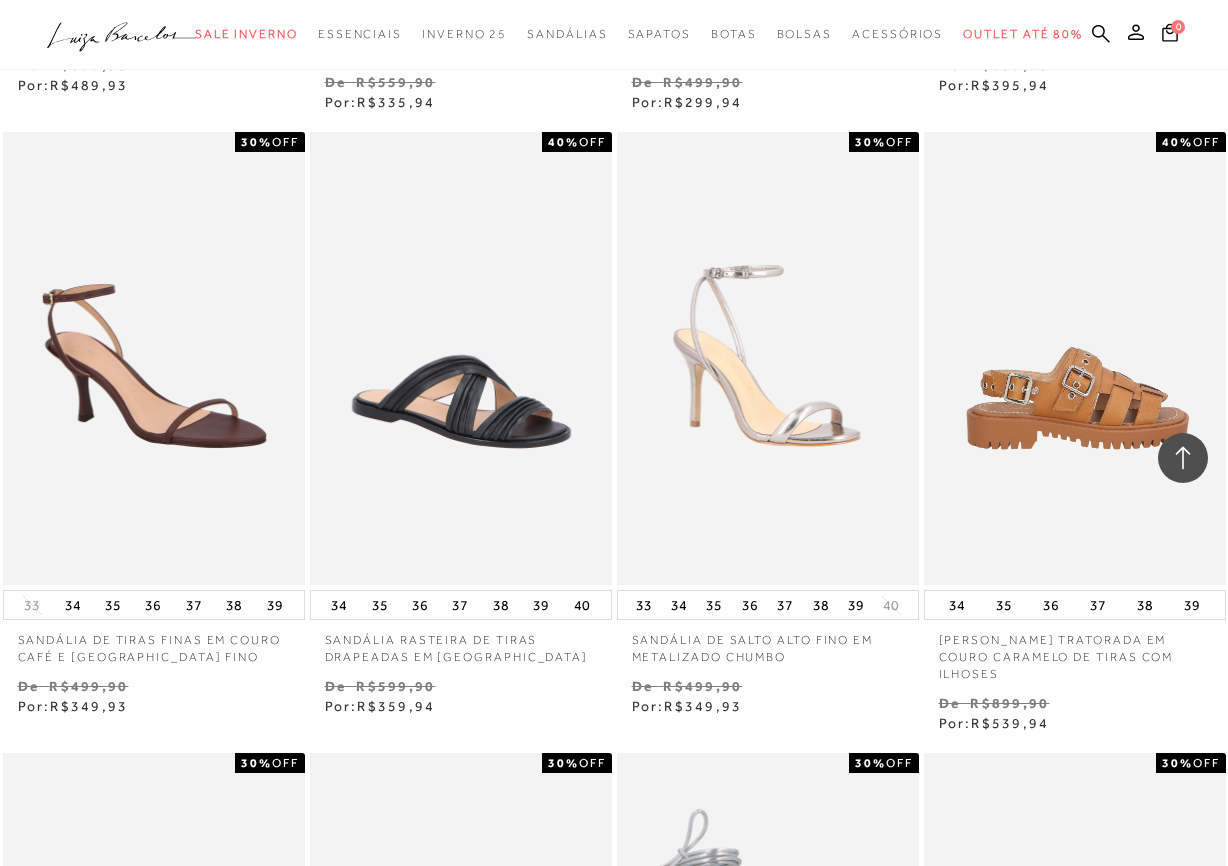click at bounding box center [1076, 358] 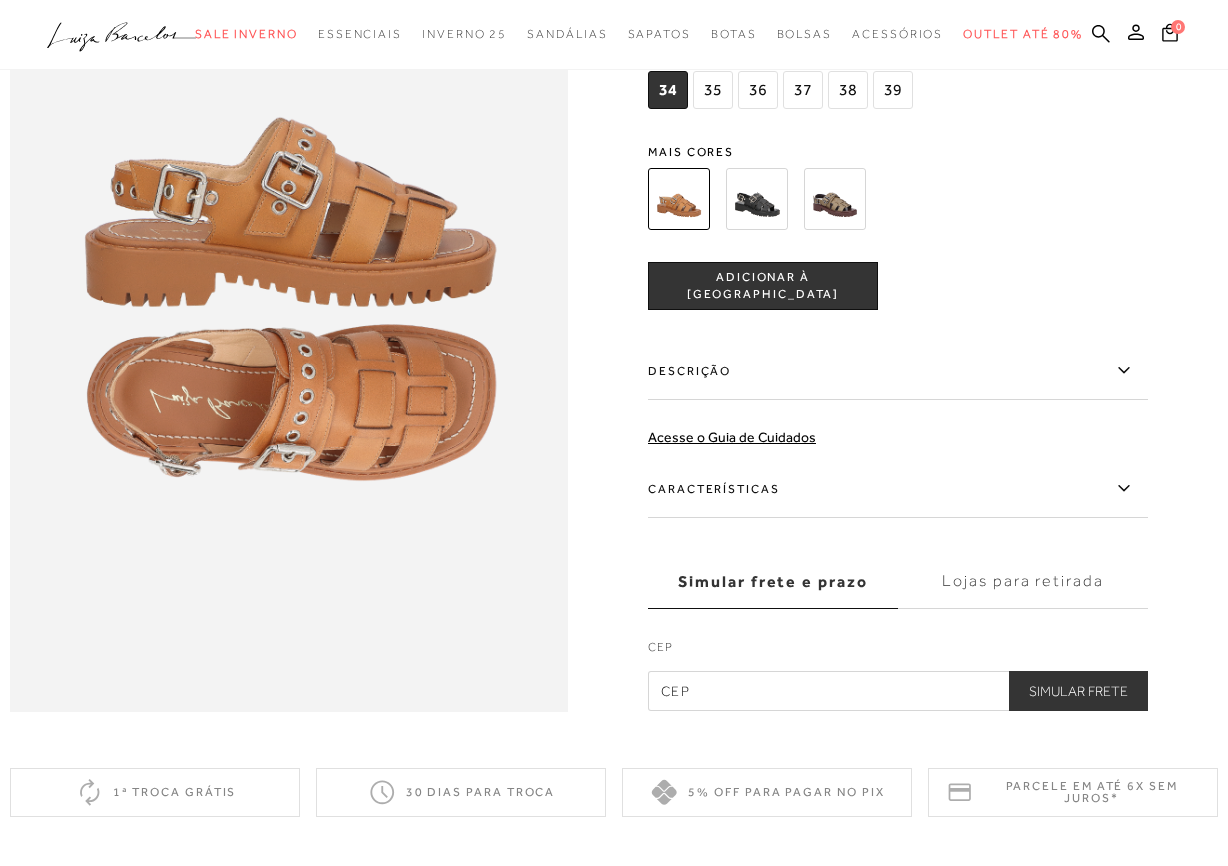 scroll, scrollTop: 0, scrollLeft: 0, axis: both 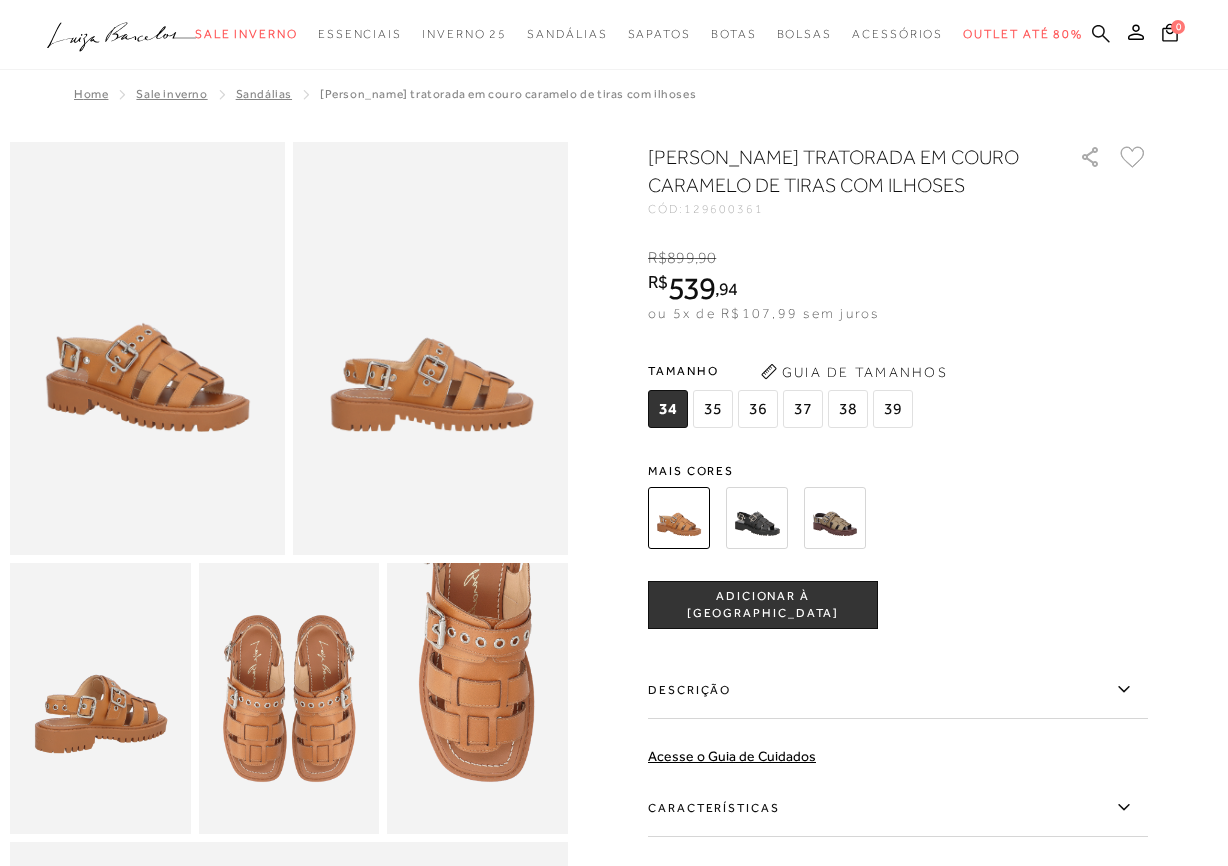 click 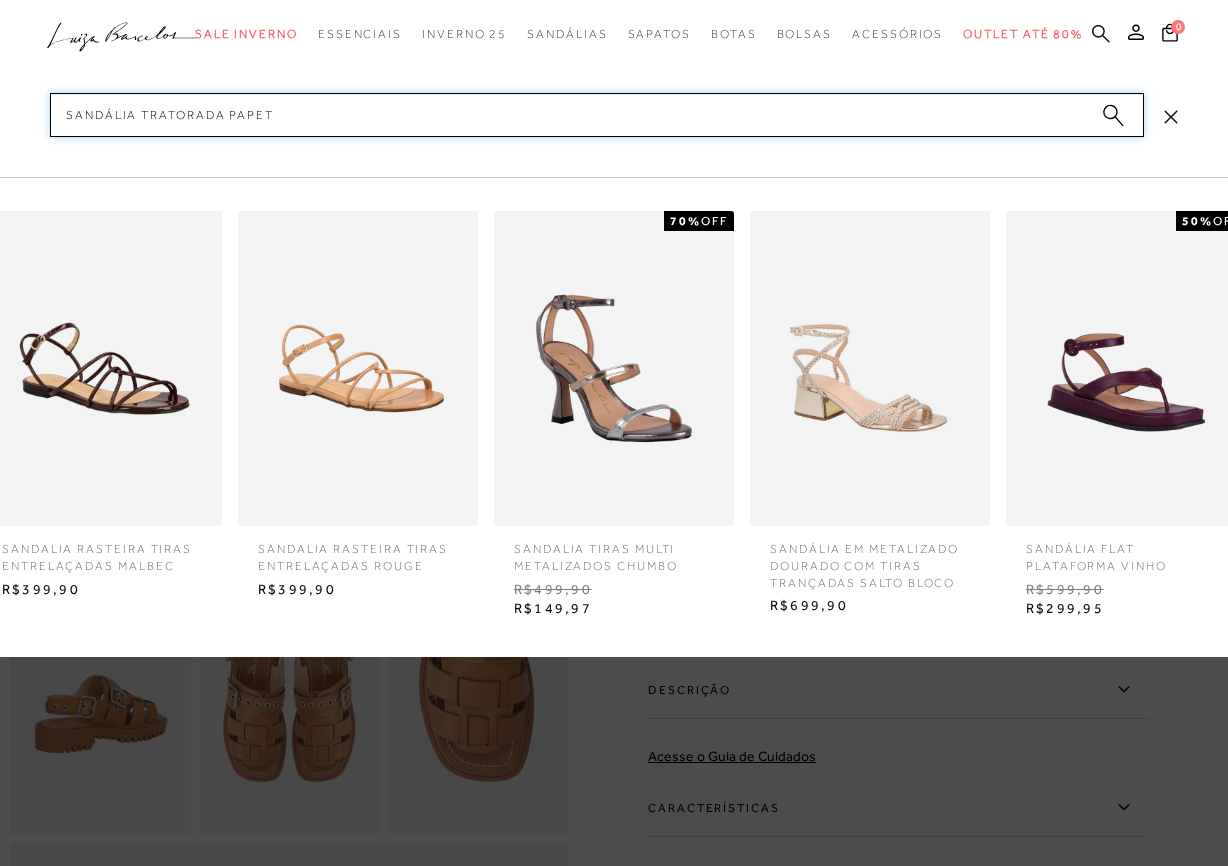 type on "sandália tratorada papete" 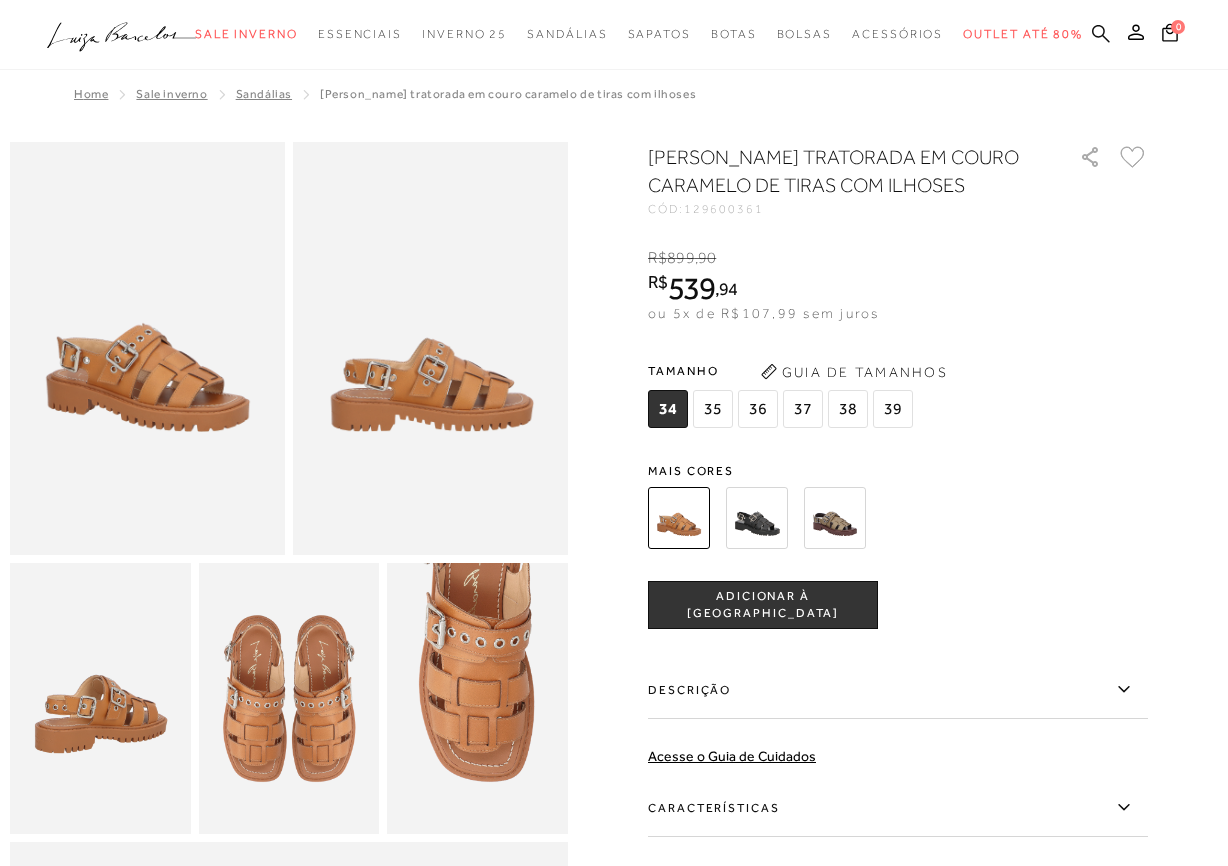 type 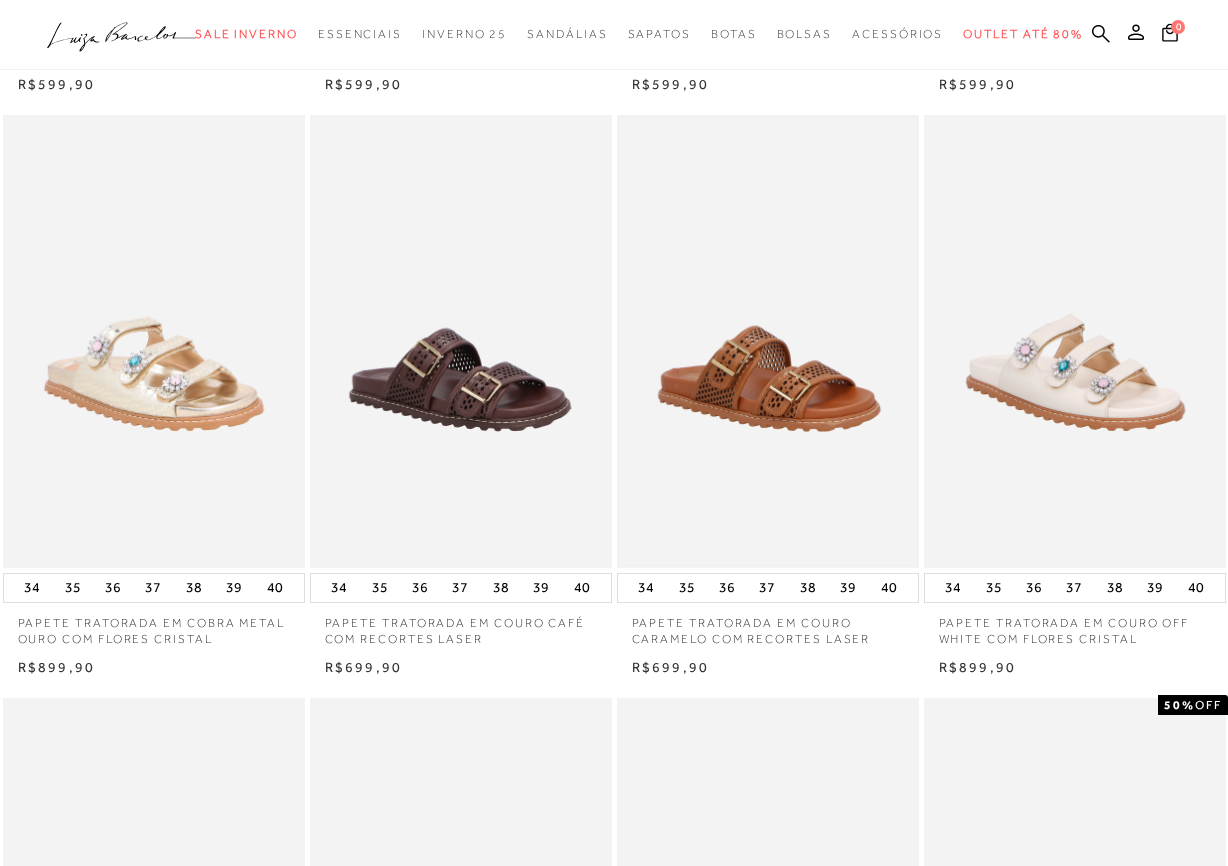 scroll, scrollTop: 1286, scrollLeft: 0, axis: vertical 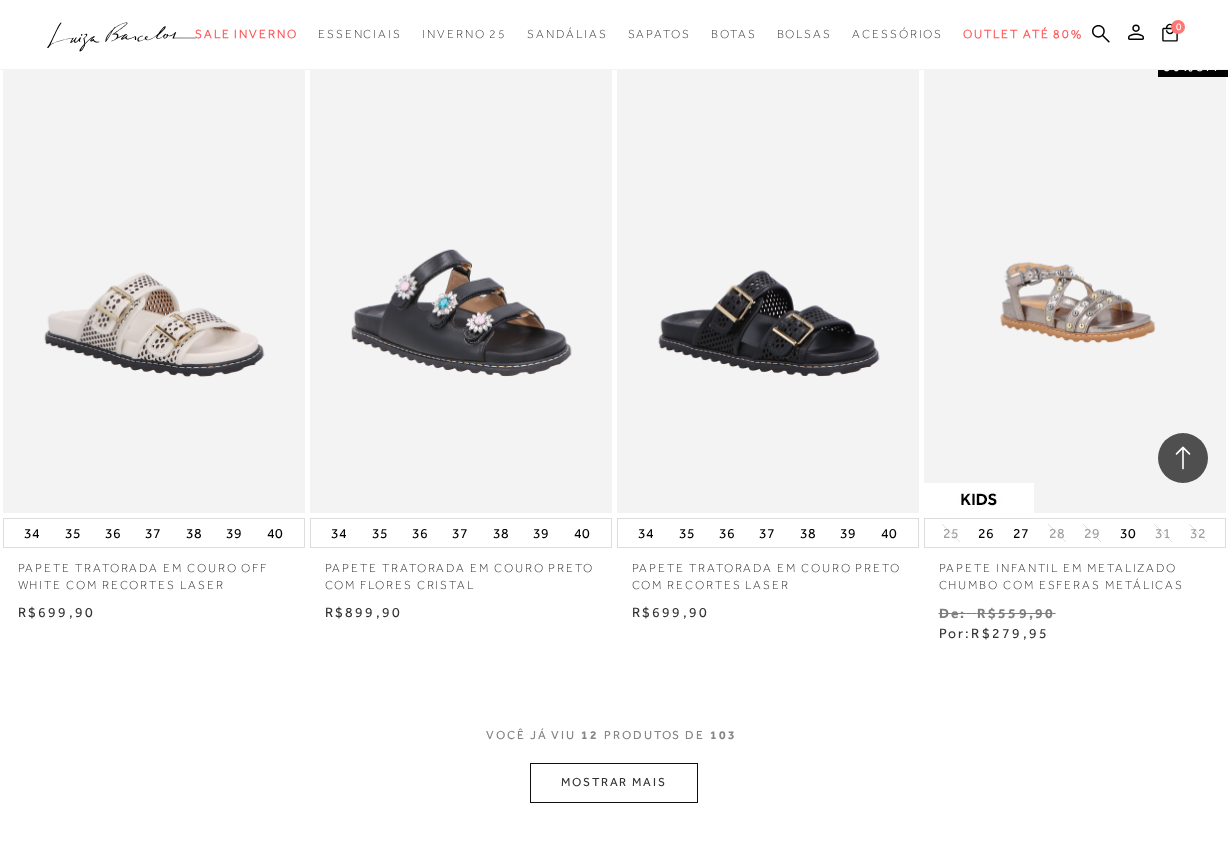 click on "MOSTRAR MAIS" at bounding box center [614, 782] 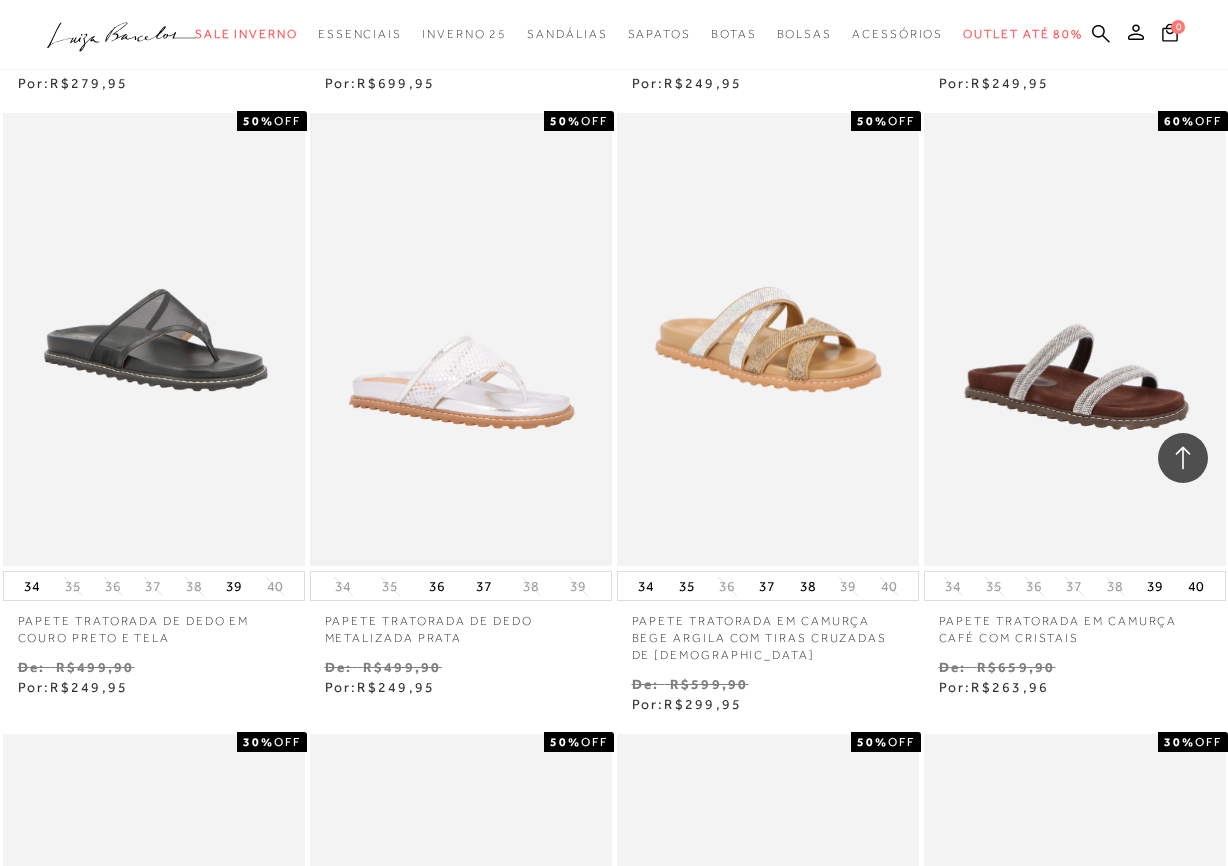 scroll, scrollTop: 3108, scrollLeft: 0, axis: vertical 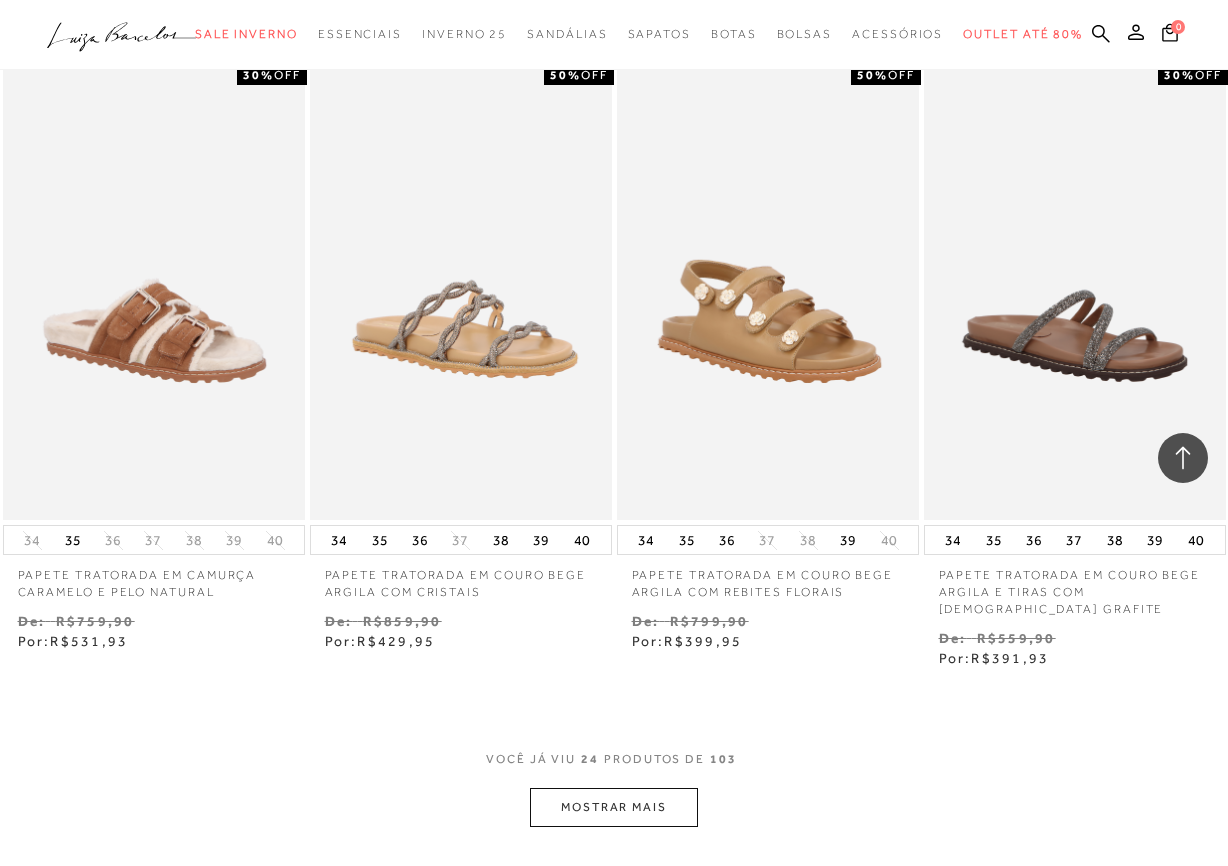 click on "MOSTRAR MAIS" at bounding box center (614, 807) 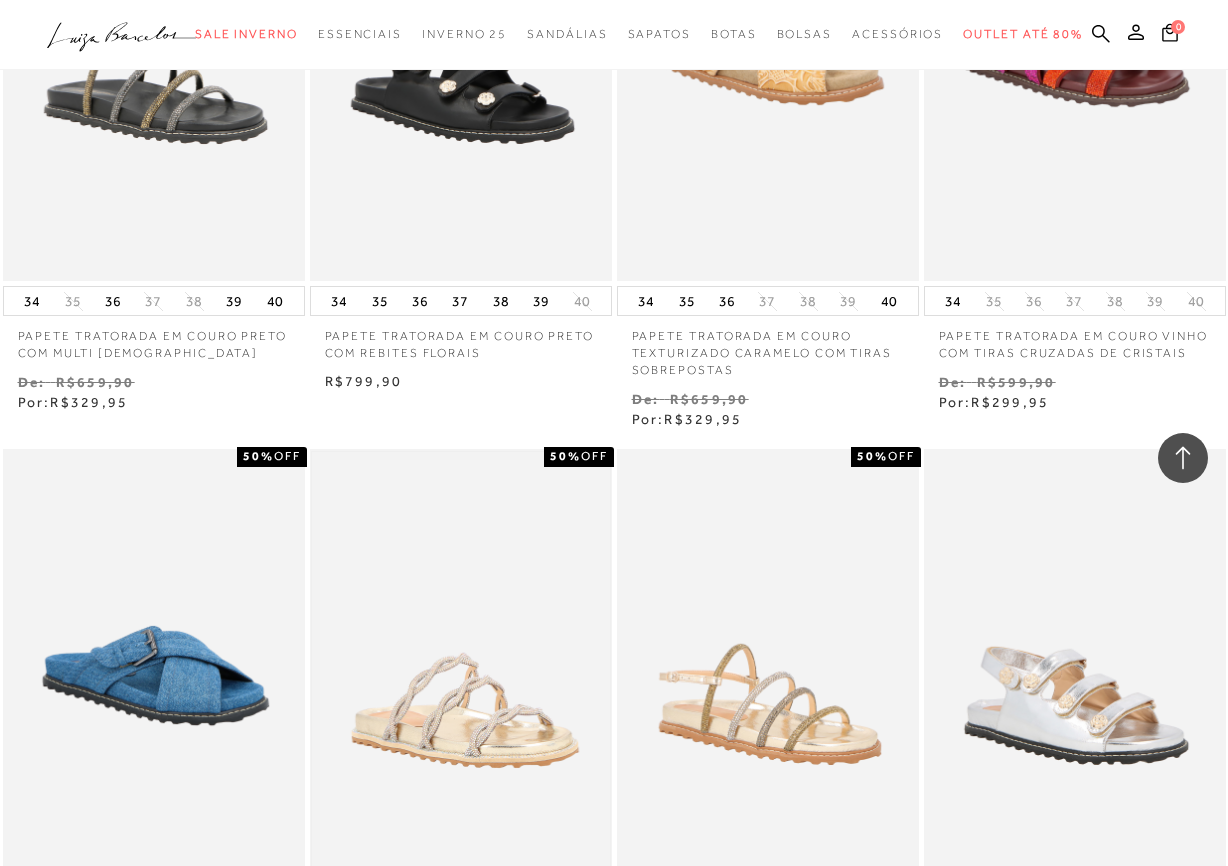 scroll, scrollTop: 5530, scrollLeft: 0, axis: vertical 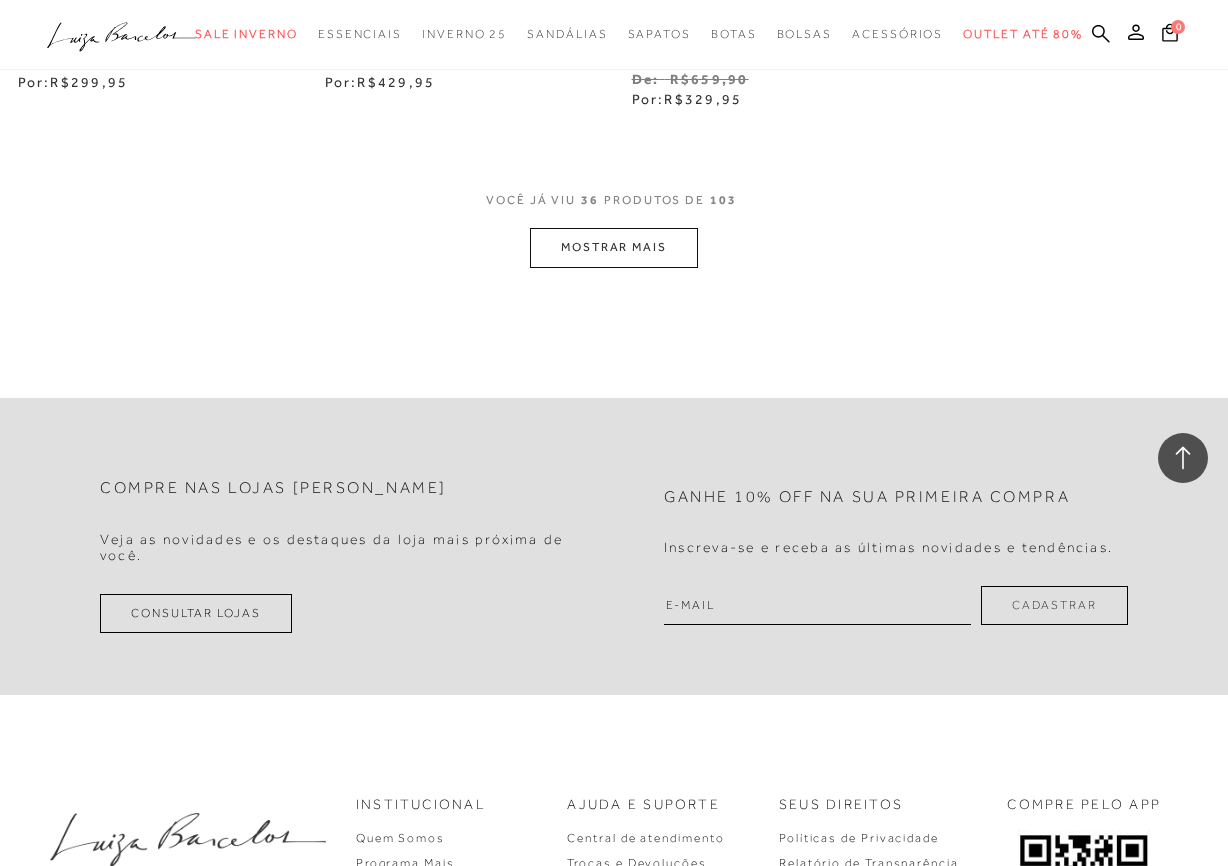 click on "MOSTRAR MAIS" at bounding box center [614, 247] 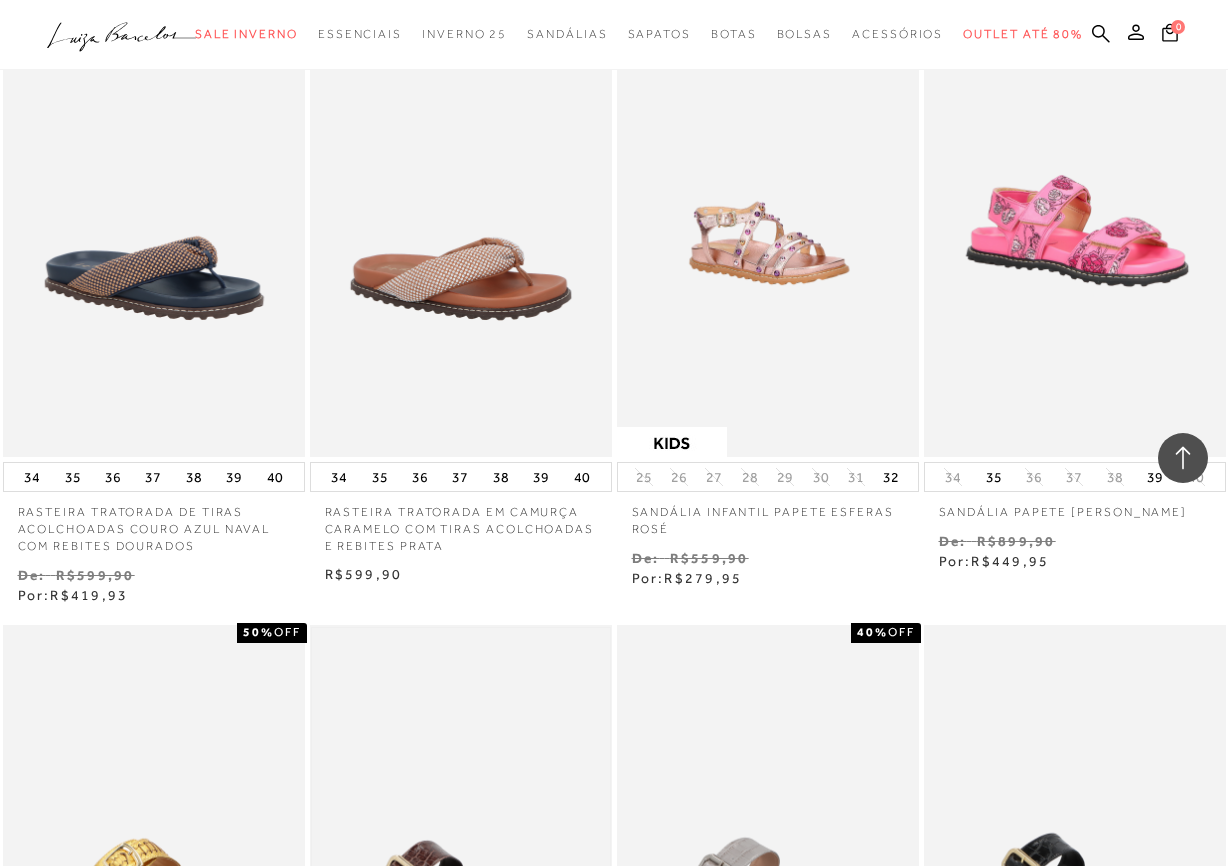 scroll, scrollTop: 7261, scrollLeft: 0, axis: vertical 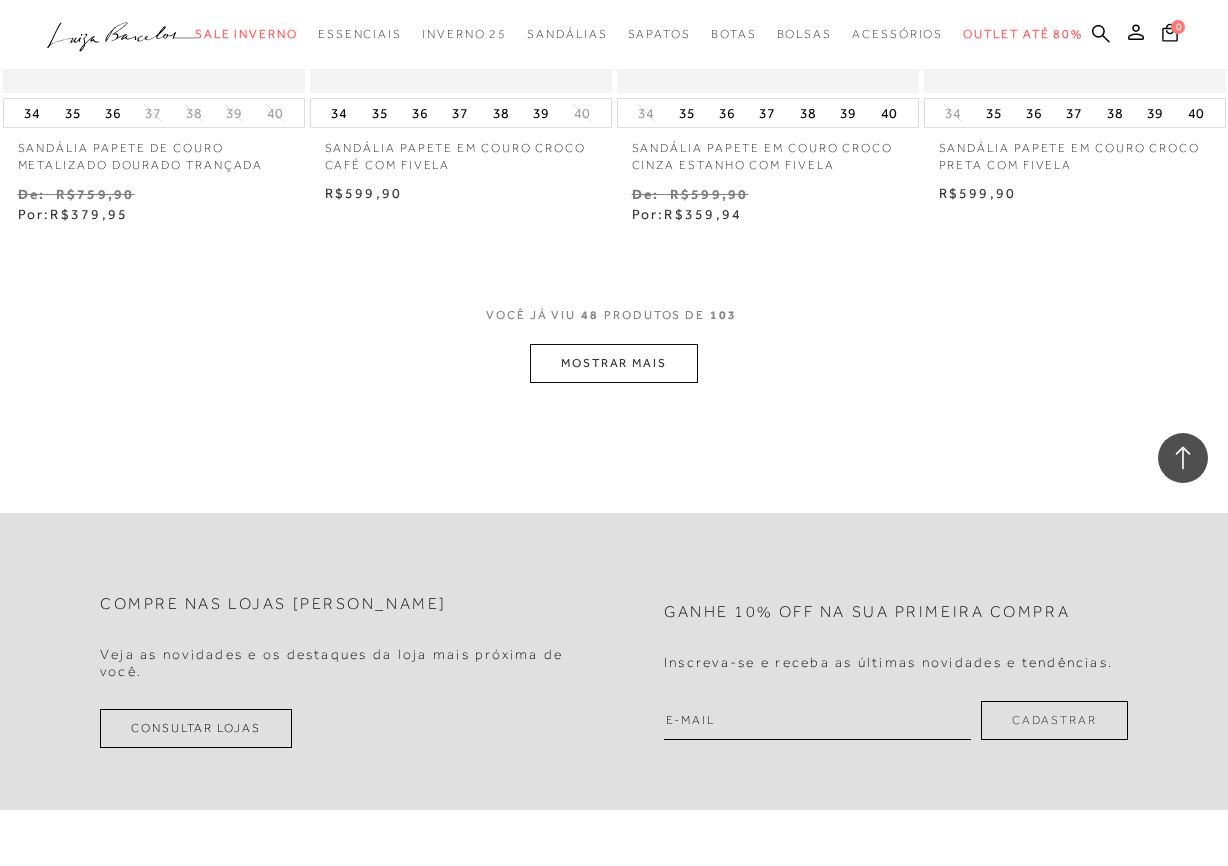click on "MOSTRAR MAIS" at bounding box center (614, 363) 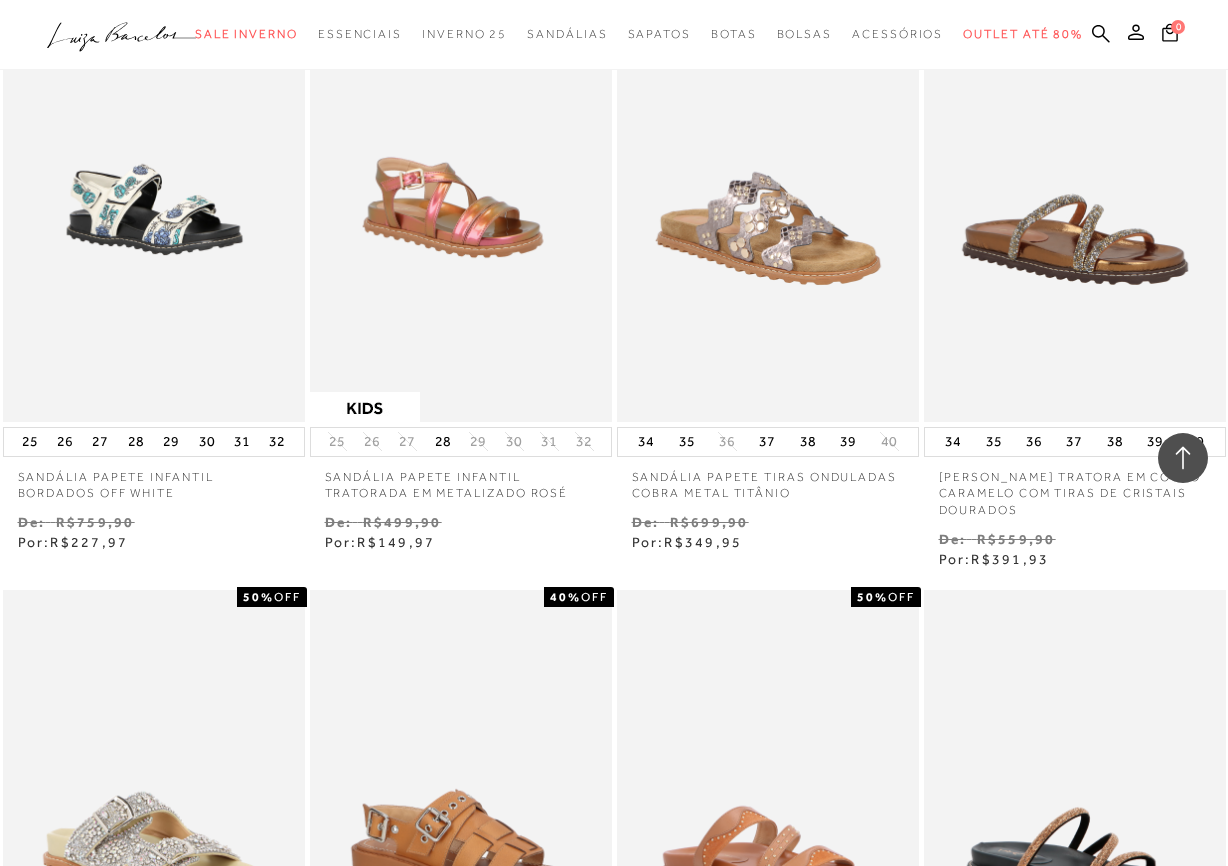 scroll, scrollTop: 8711, scrollLeft: 0, axis: vertical 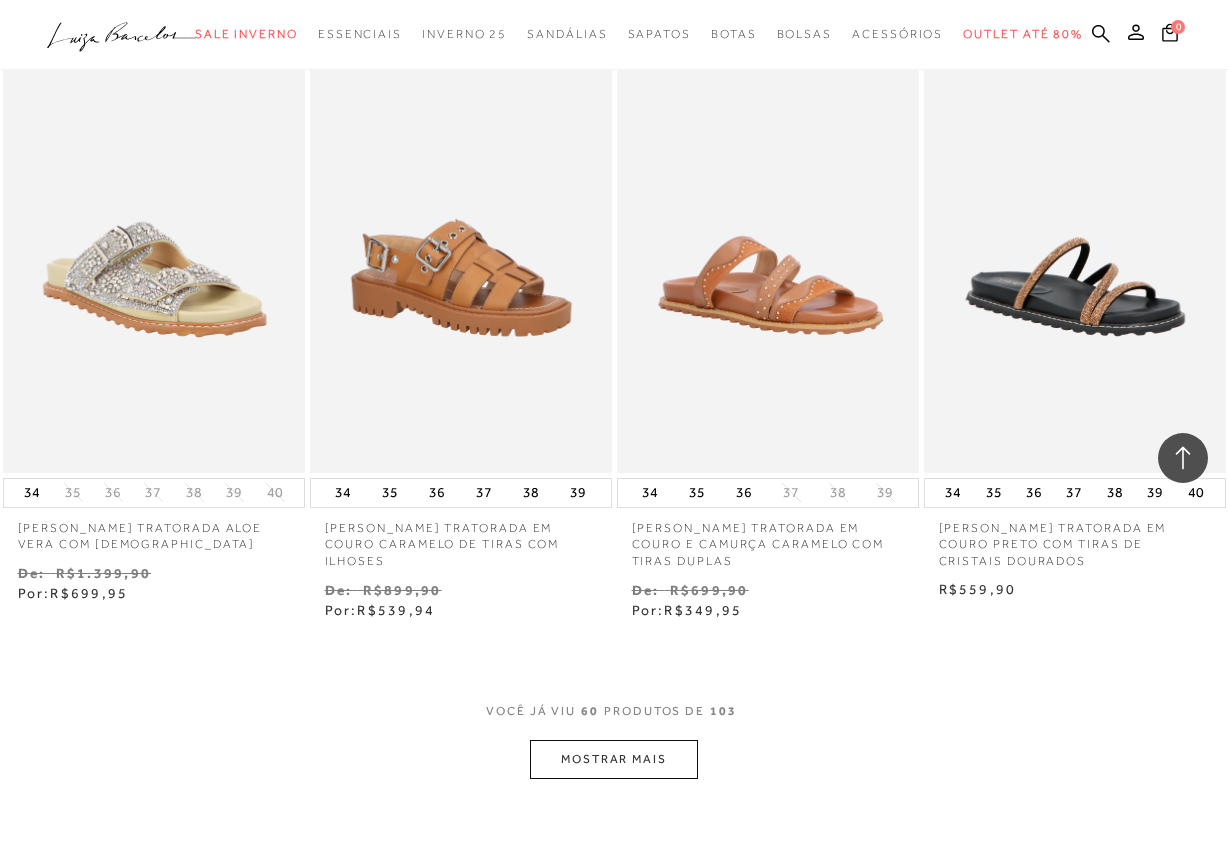 click on "MOSTRAR MAIS" at bounding box center (614, 759) 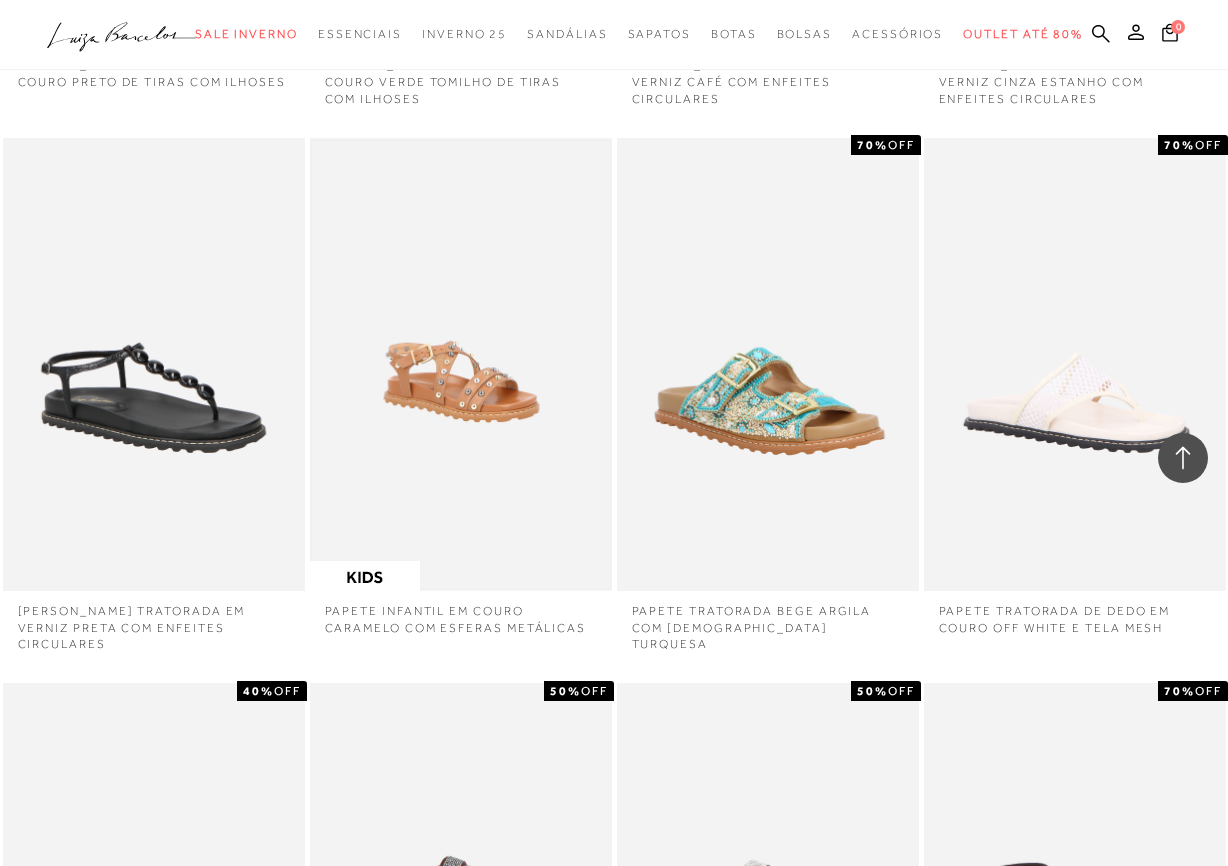 scroll, scrollTop: 10223, scrollLeft: 0, axis: vertical 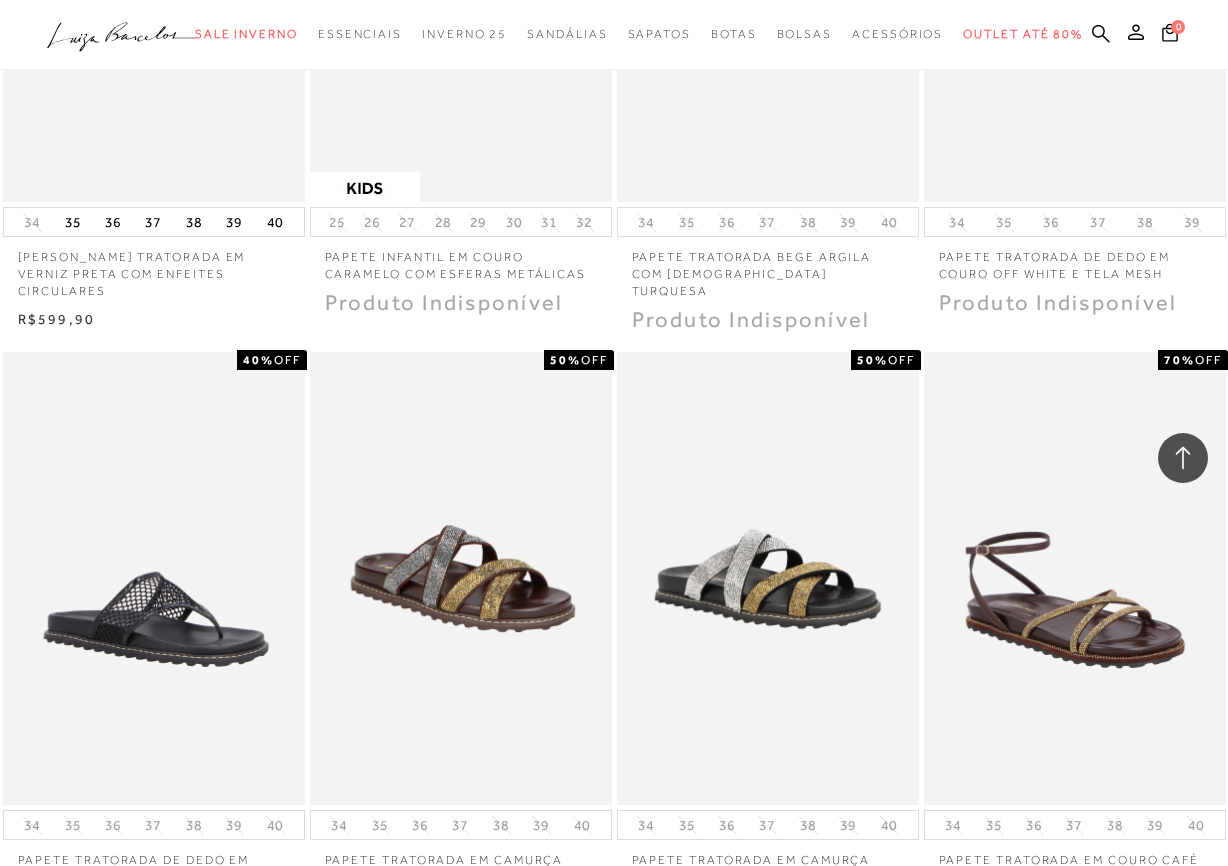 click on "50%
OFF
PAPETE TRATORADA EM CAMURÇA PRETA  COM TIRAS CRUZADAS DE CRISTAIS
34 35 36 37 38 39 40" at bounding box center [767, 644] 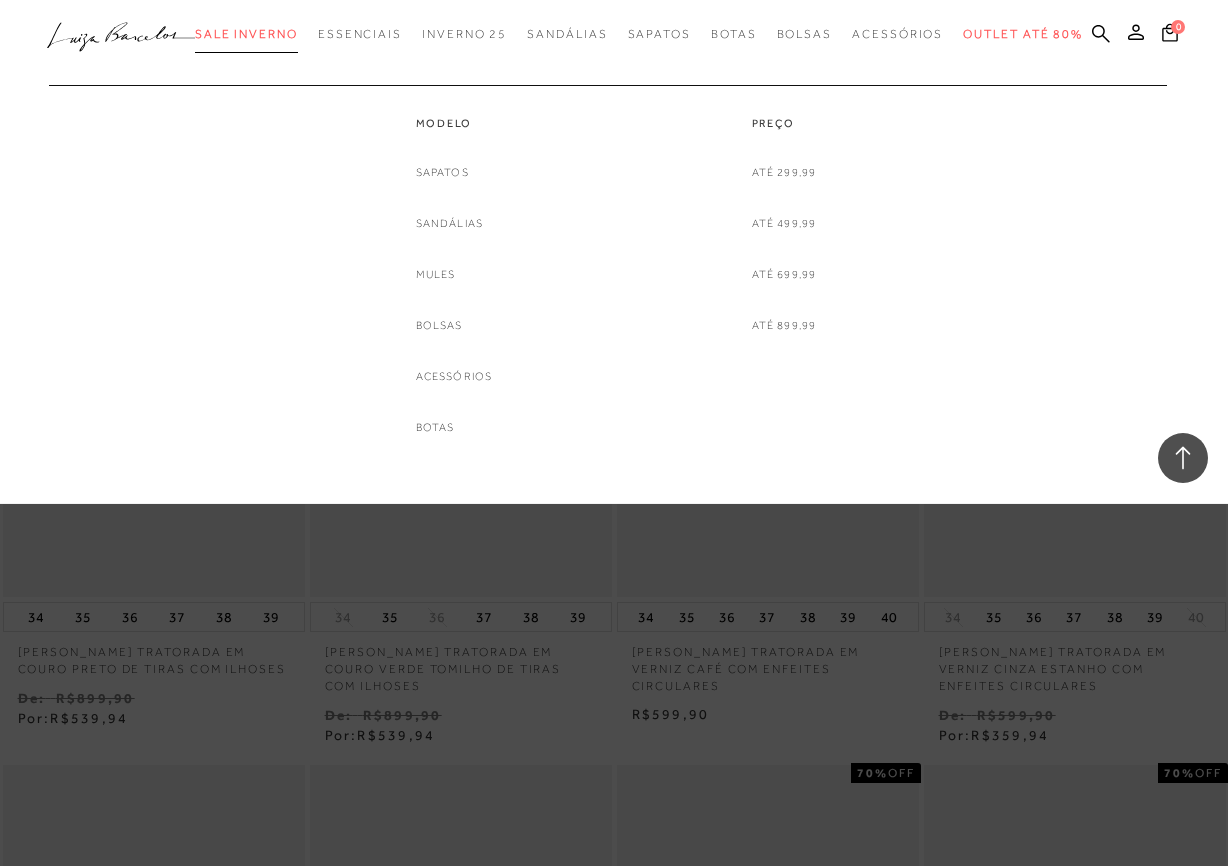 click on "Sale Inverno" at bounding box center [246, 34] 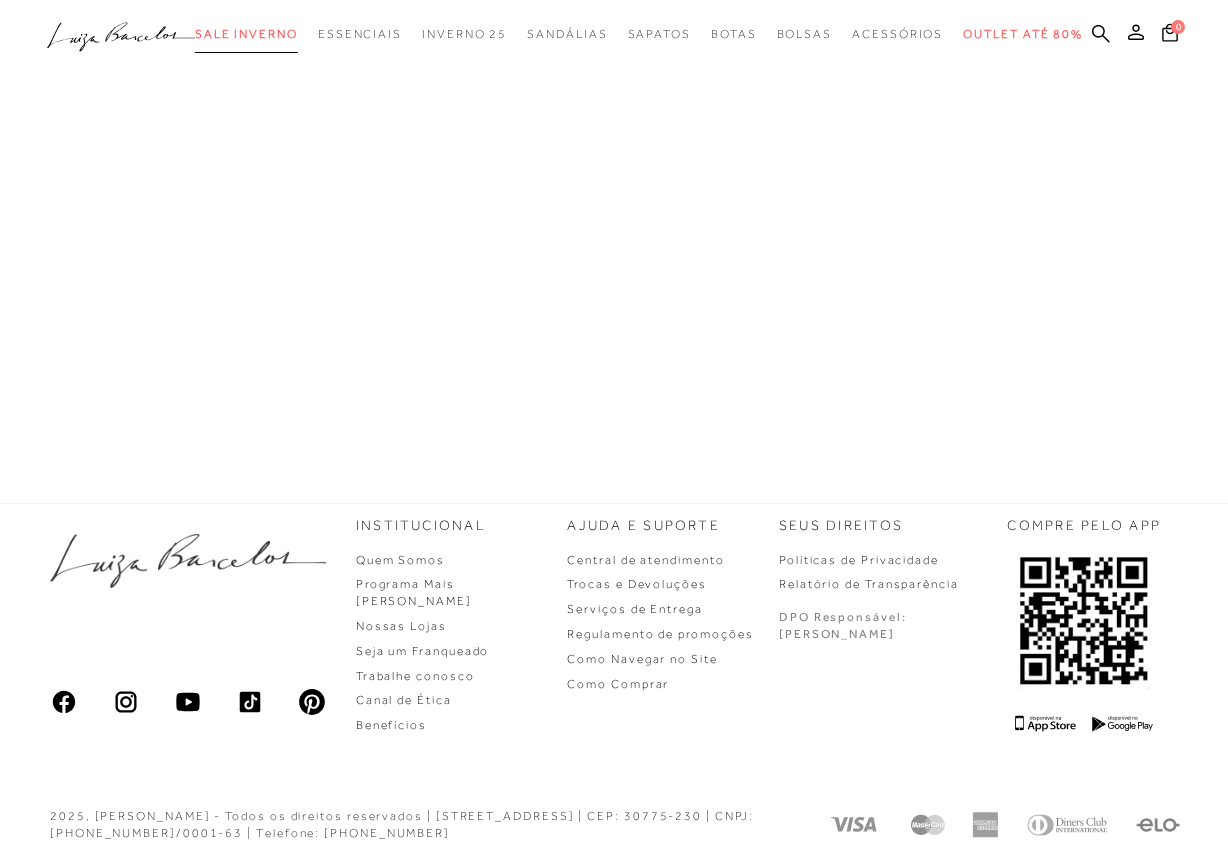 scroll, scrollTop: 941, scrollLeft: 0, axis: vertical 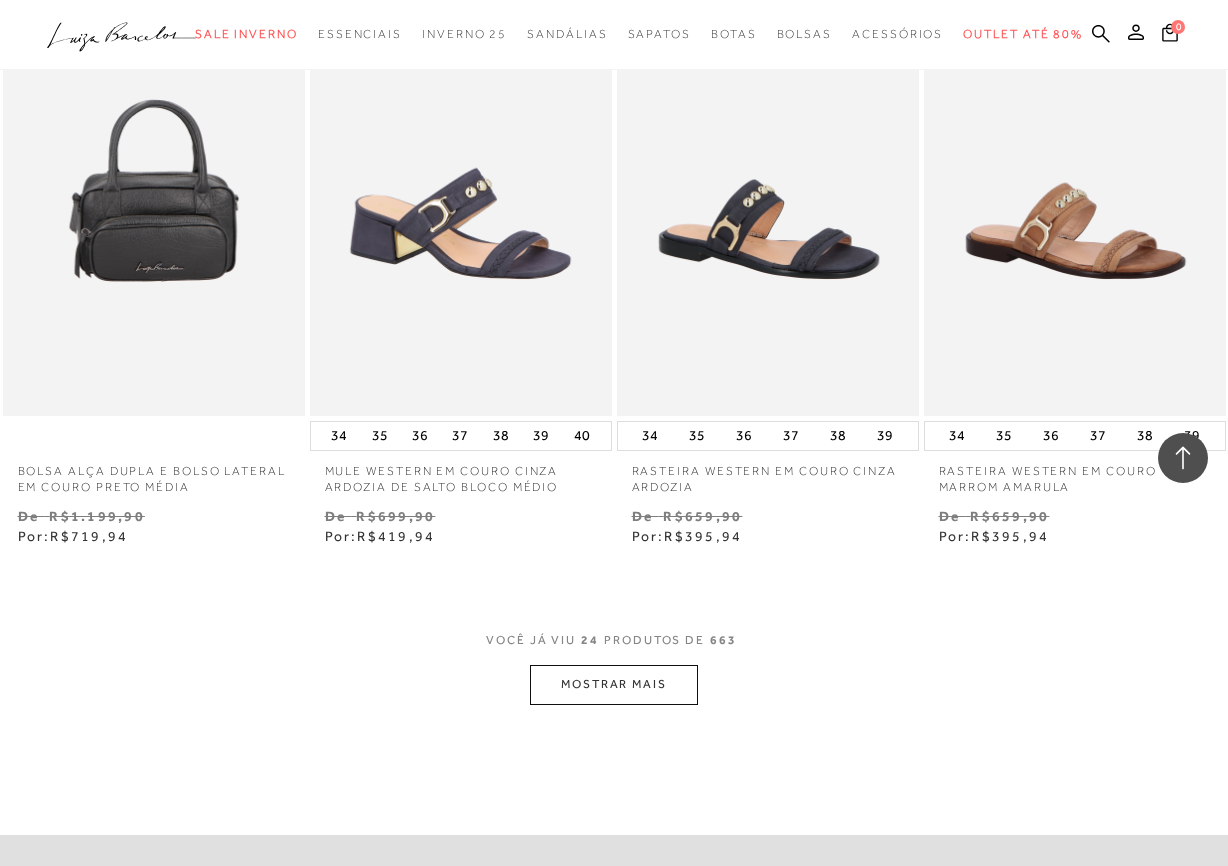 click on "MOSTRAR MAIS" at bounding box center [614, 684] 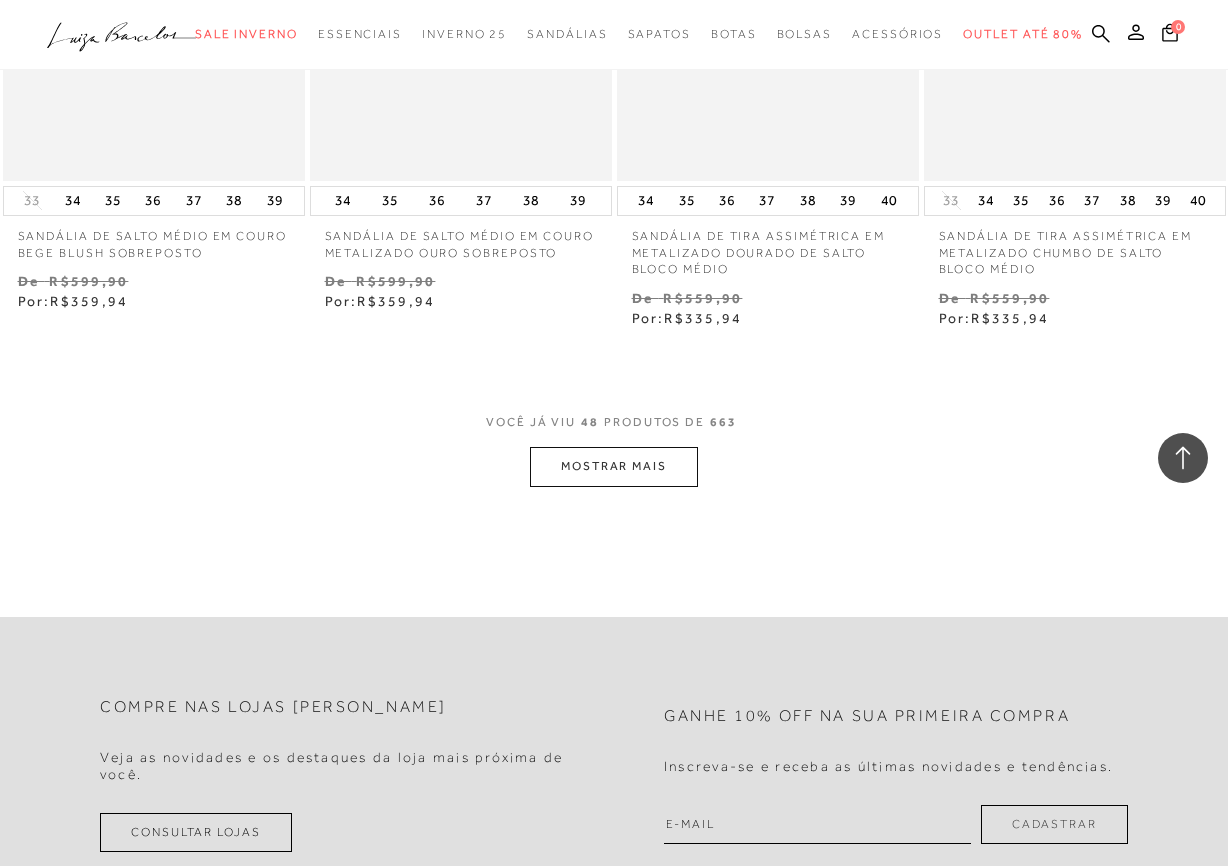 scroll, scrollTop: 6997, scrollLeft: 0, axis: vertical 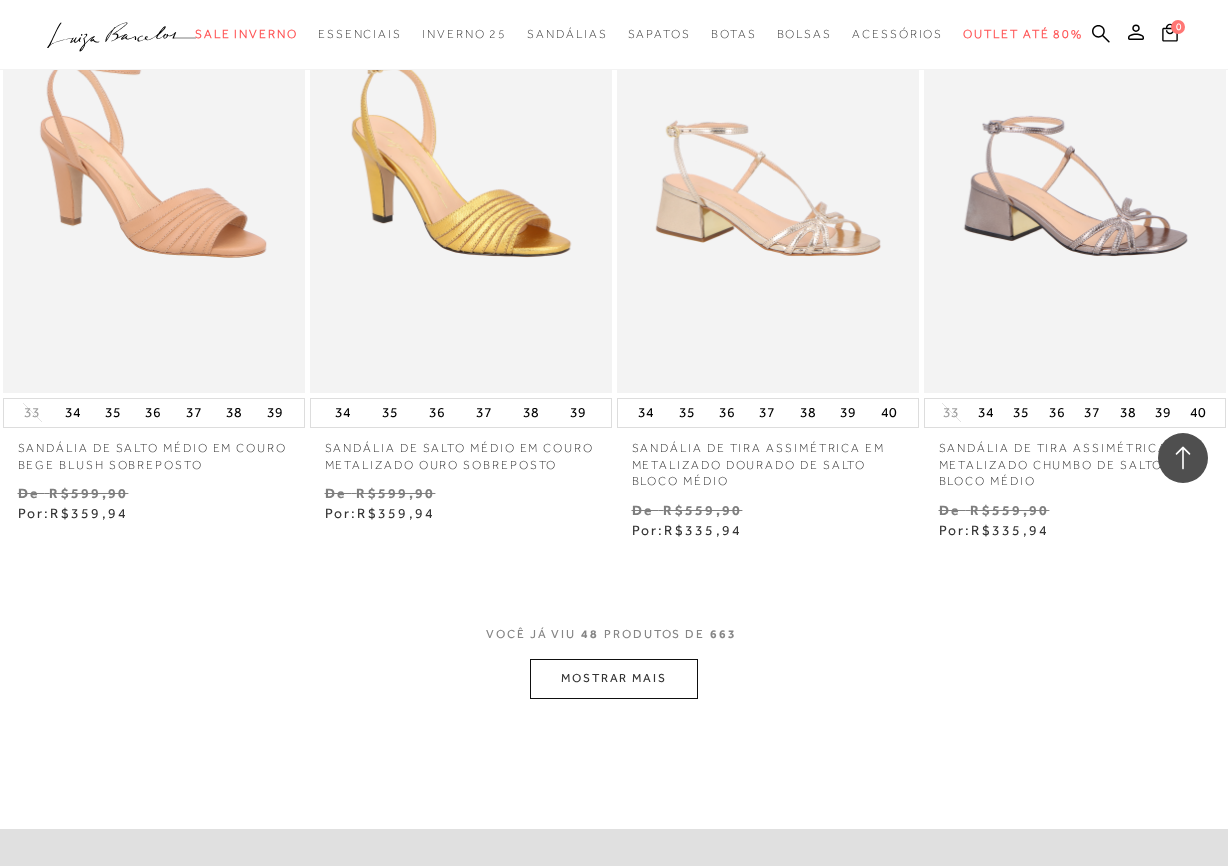 click on "Home
Categoria
Sale Inverno
Sale Inverno
48 de 663 itens
Ordenar
Ordenar por
Padrão" at bounding box center (614, -3075) 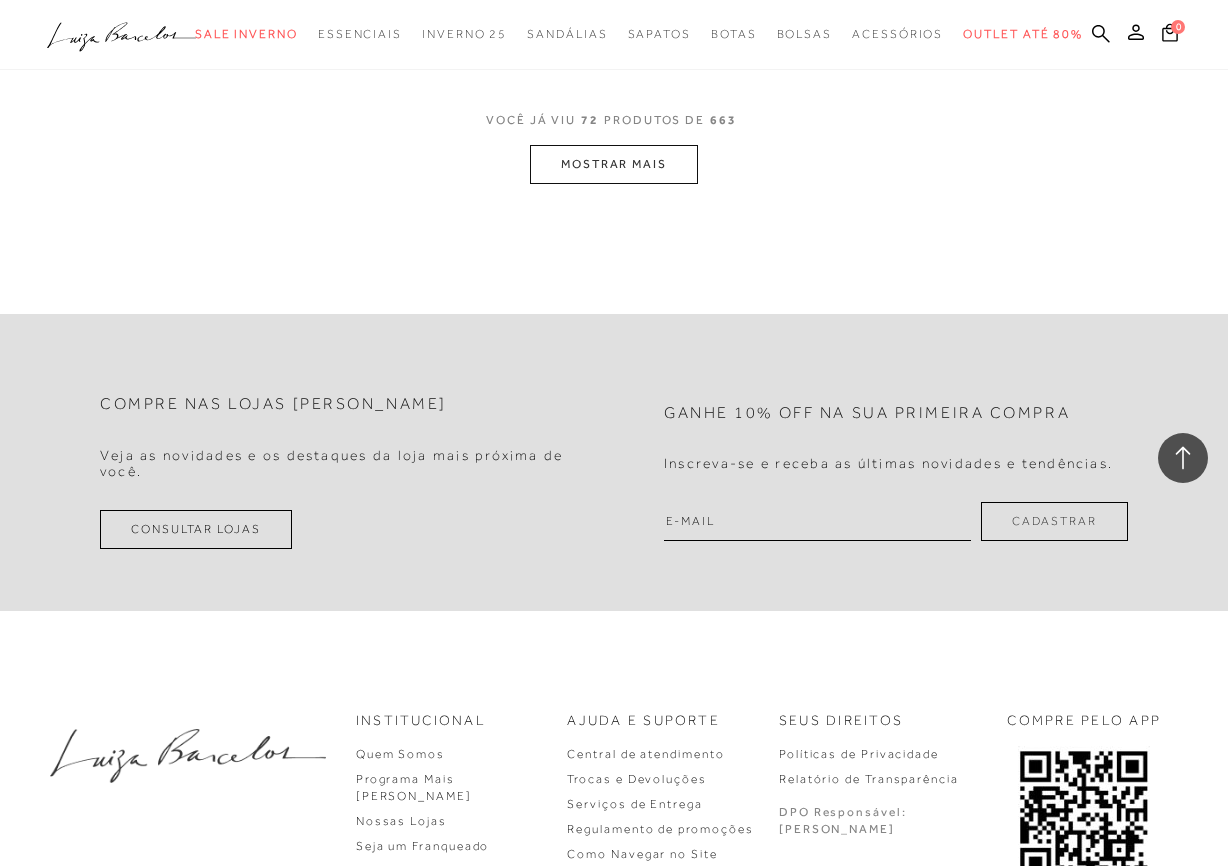 scroll, scrollTop: 10523, scrollLeft: 0, axis: vertical 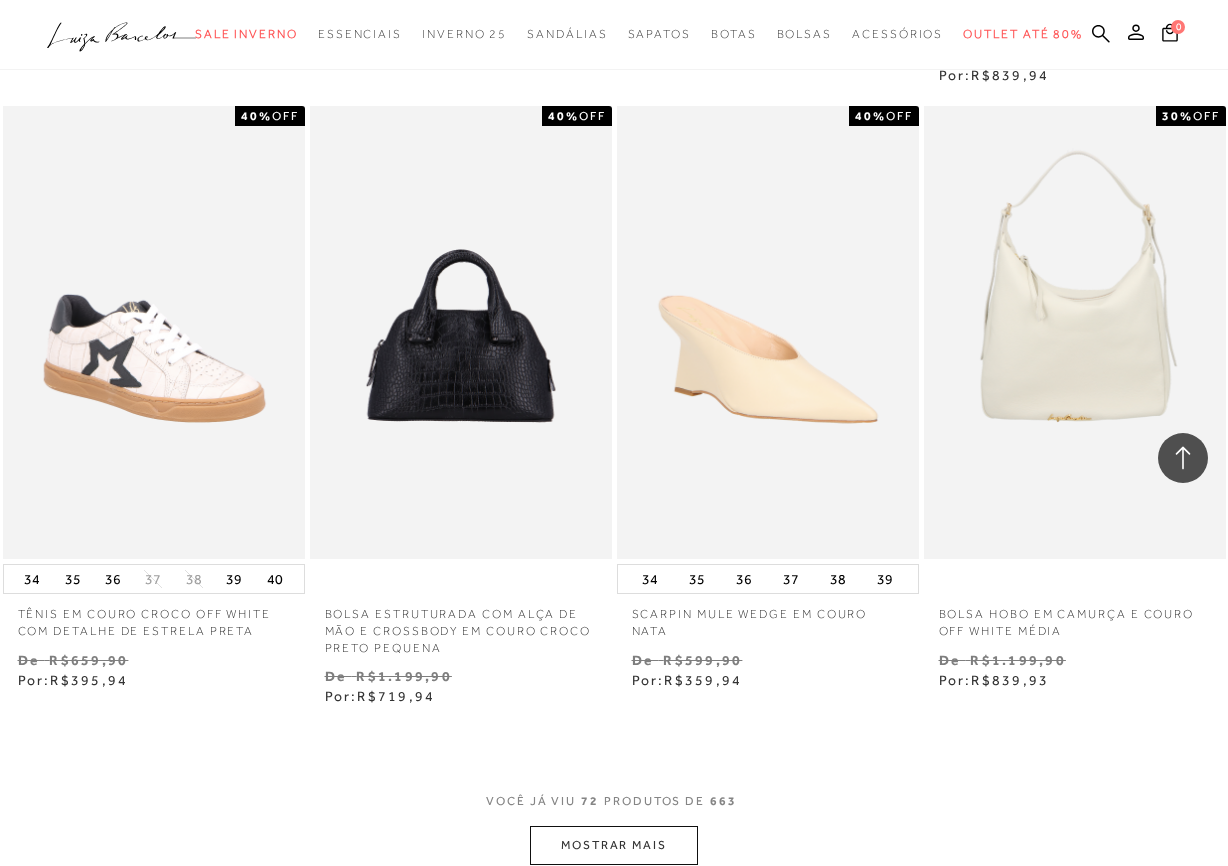click on "MOSTRAR MAIS" at bounding box center (614, 845) 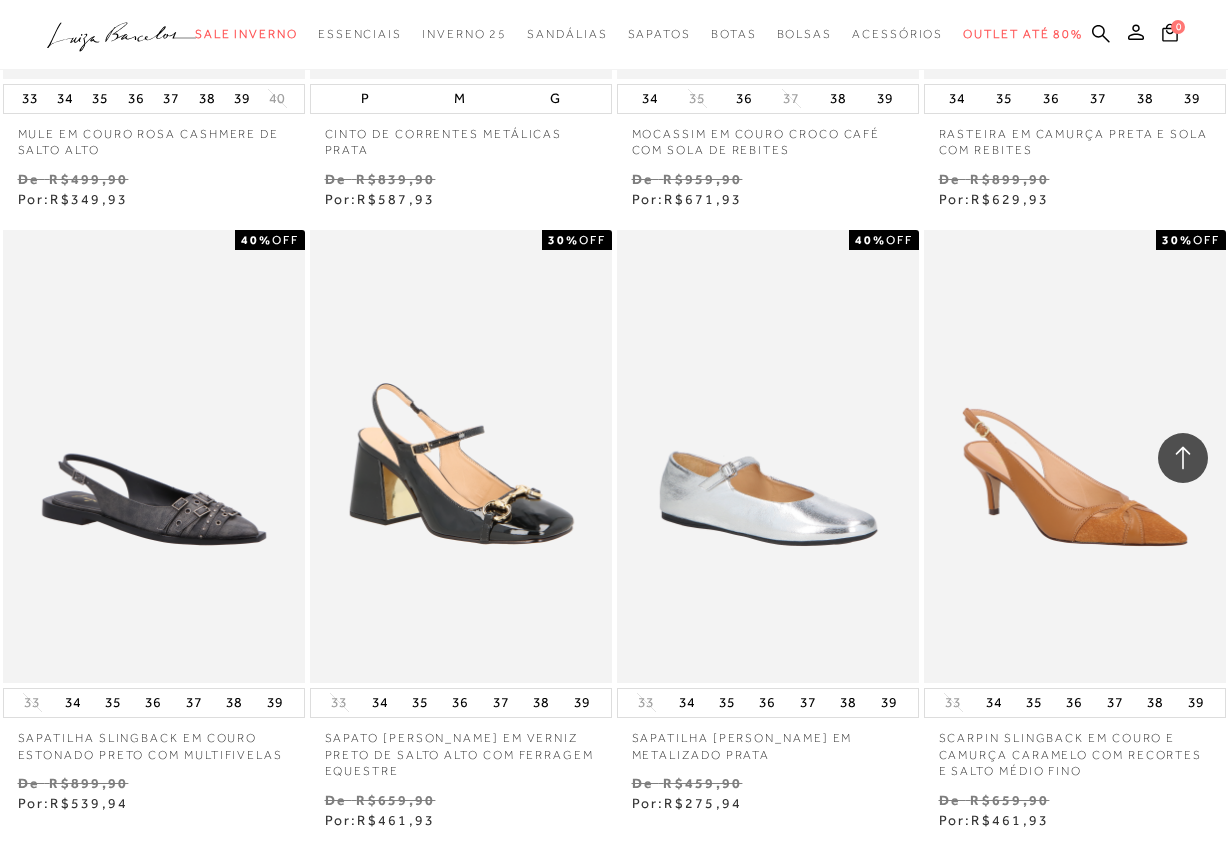 scroll, scrollTop: 14205, scrollLeft: 0, axis: vertical 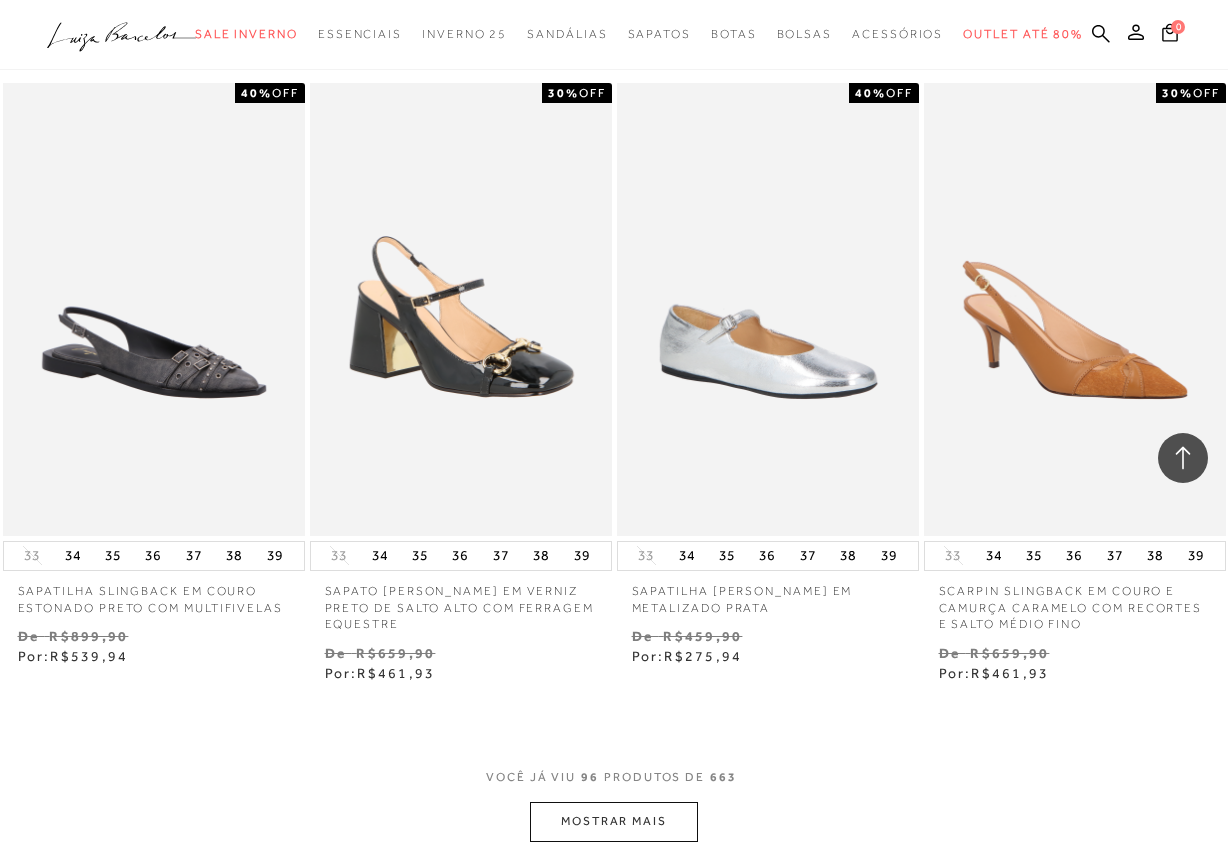 click on "MOSTRAR MAIS" at bounding box center [614, 821] 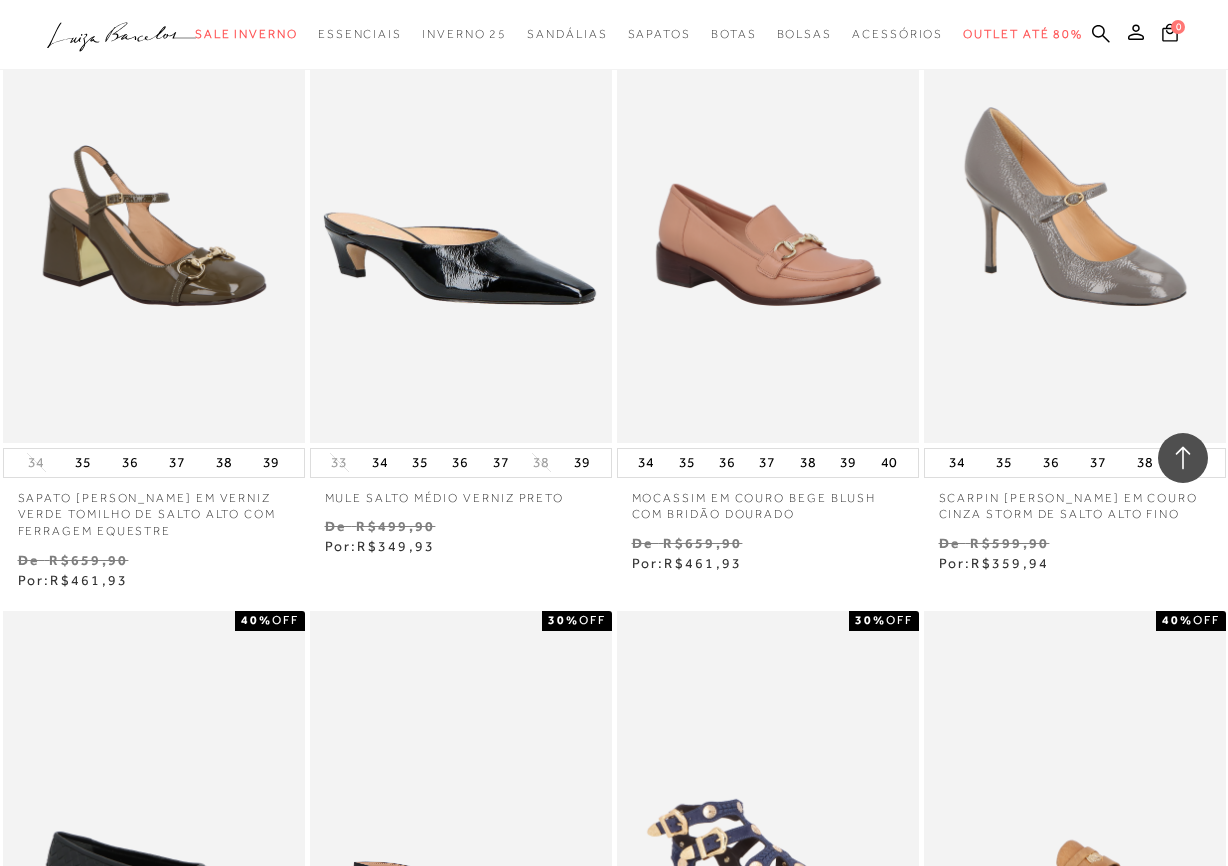 scroll, scrollTop: 17825, scrollLeft: 0, axis: vertical 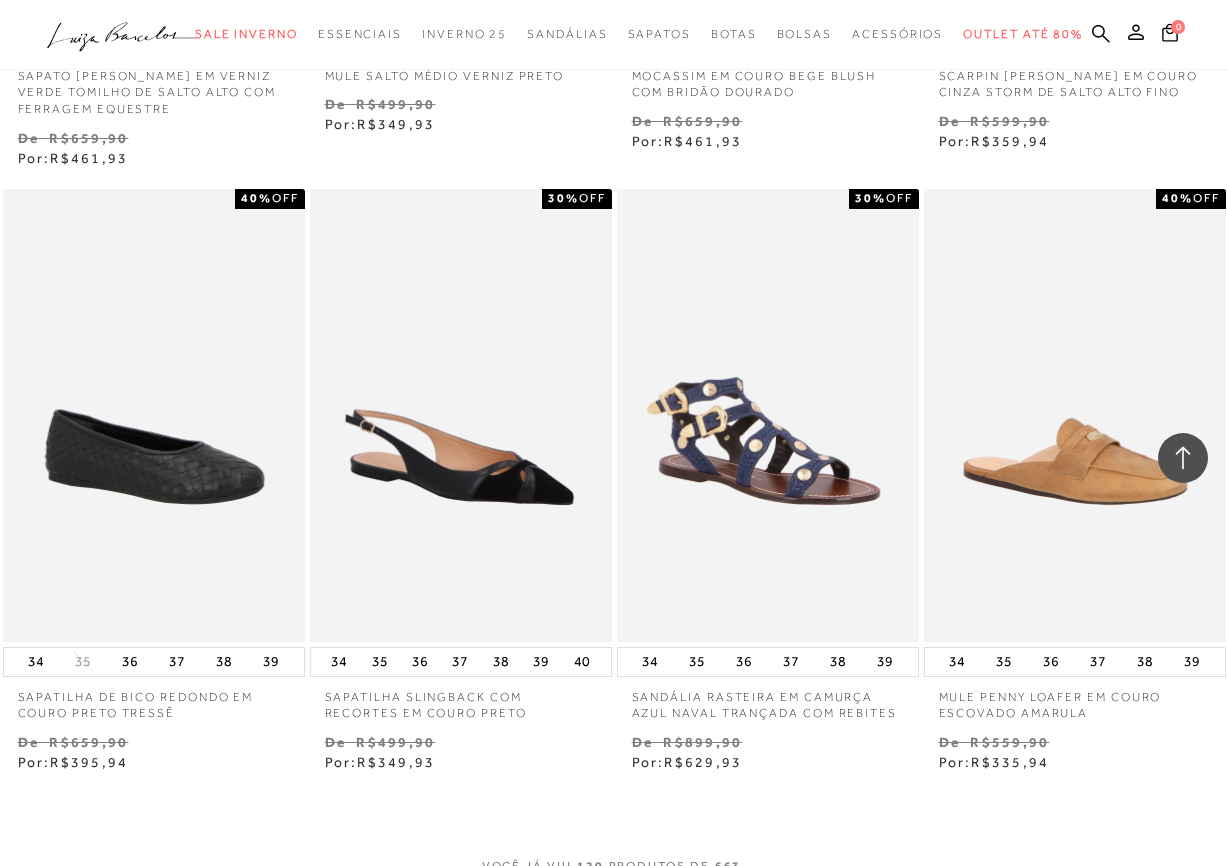 click on "MOSTRAR MAIS" at bounding box center [614, 910] 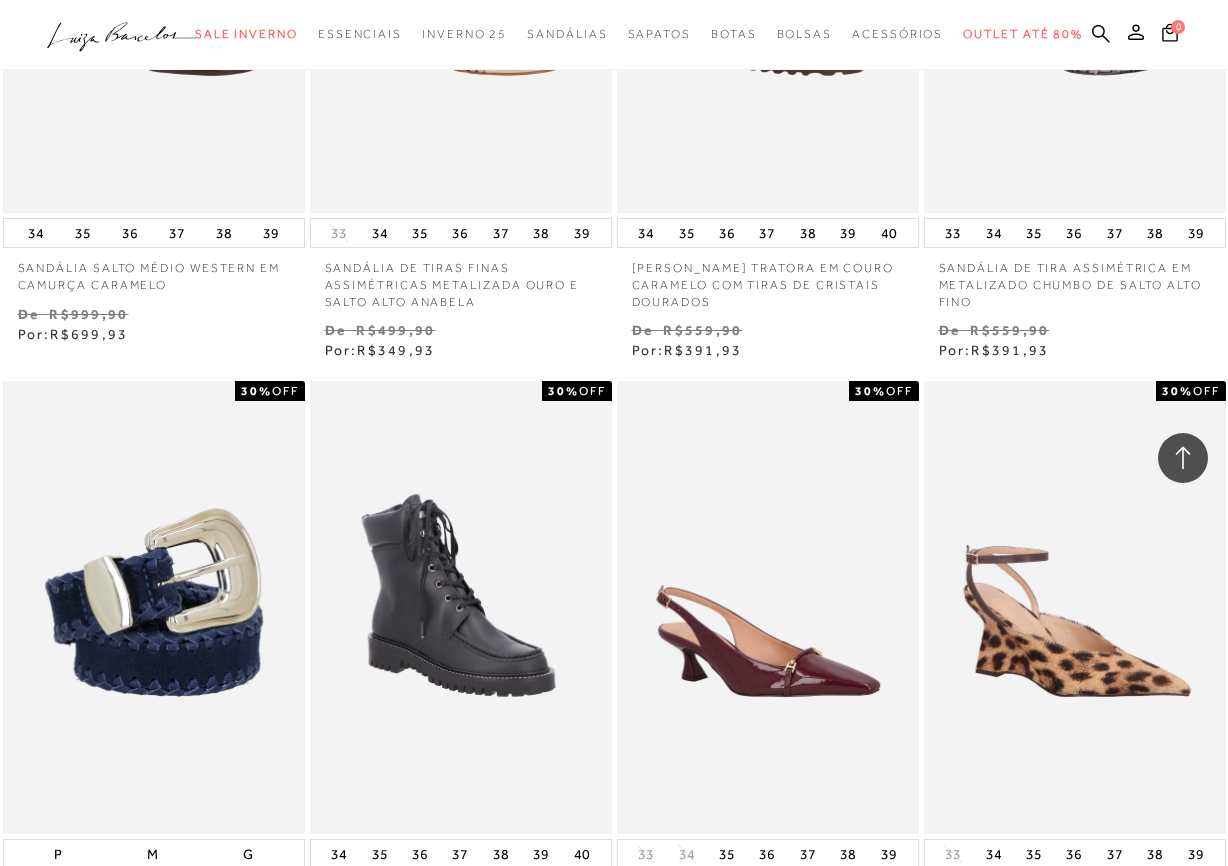 scroll, scrollTop: 21750, scrollLeft: 0, axis: vertical 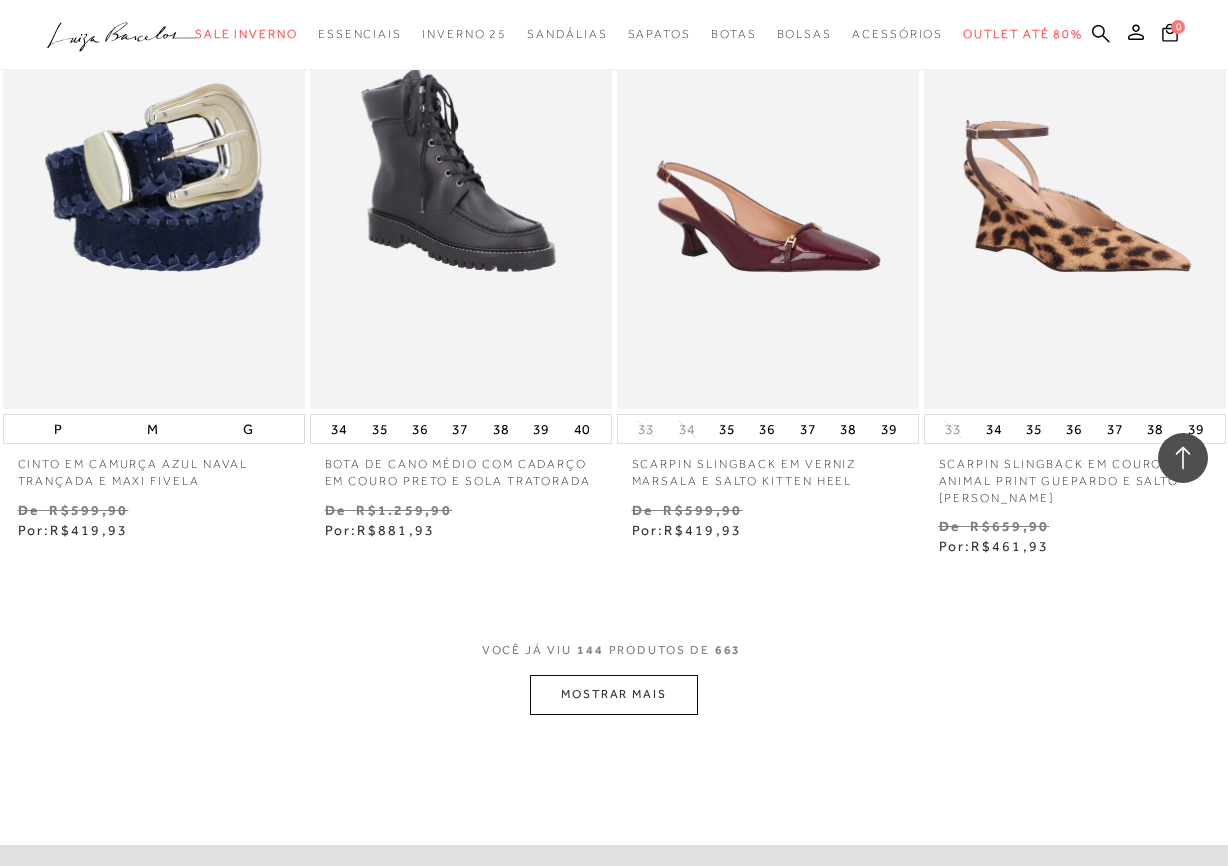 click on "MOSTRAR MAIS" at bounding box center [614, 694] 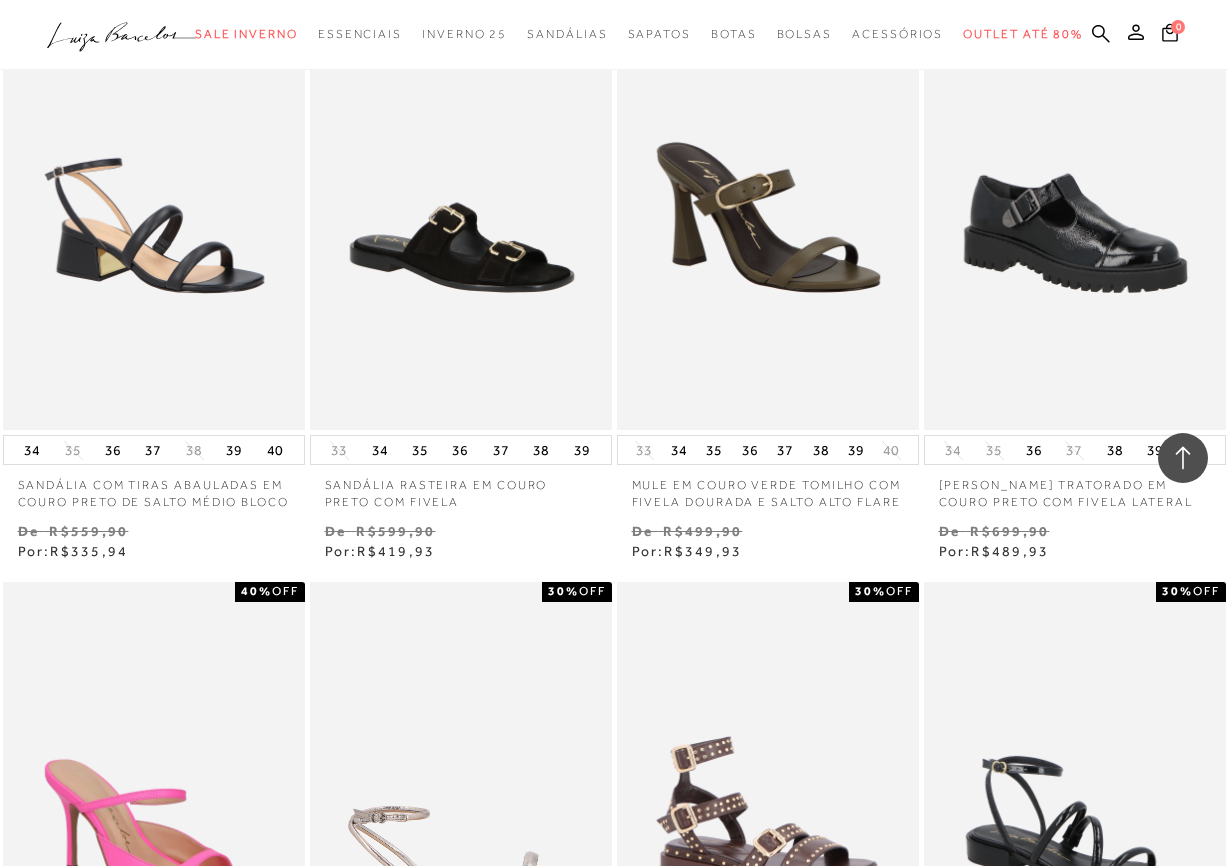 scroll, scrollTop: 25224, scrollLeft: 0, axis: vertical 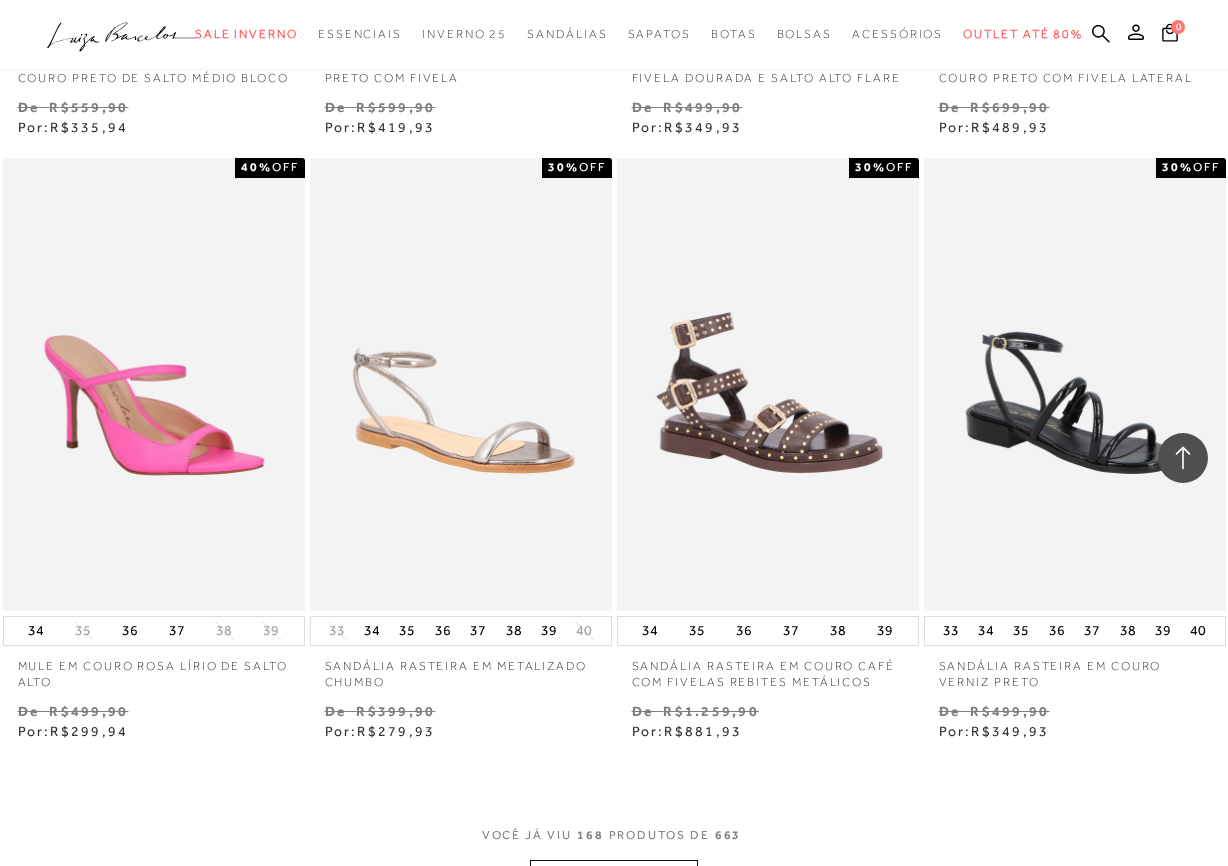 click on "MOSTRAR MAIS" at bounding box center (614, 879) 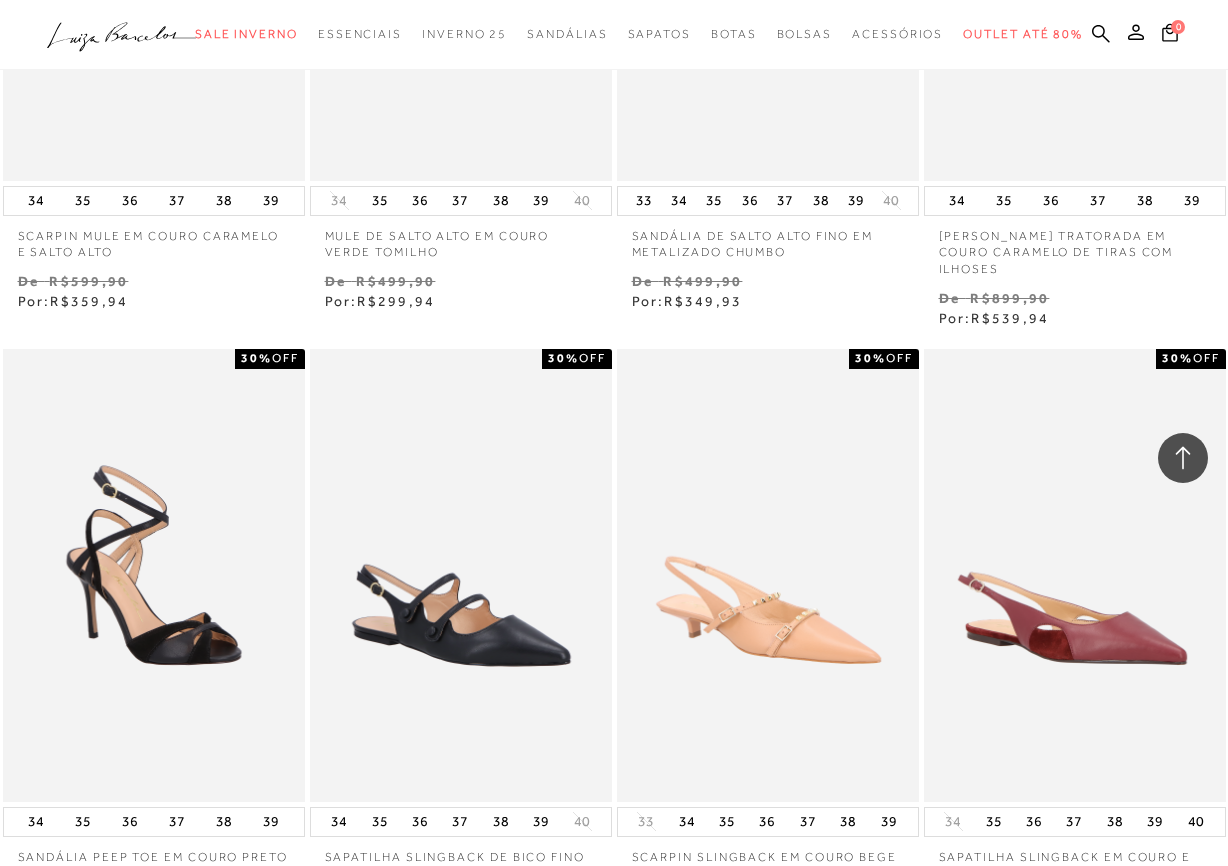 scroll, scrollTop: 29137, scrollLeft: 0, axis: vertical 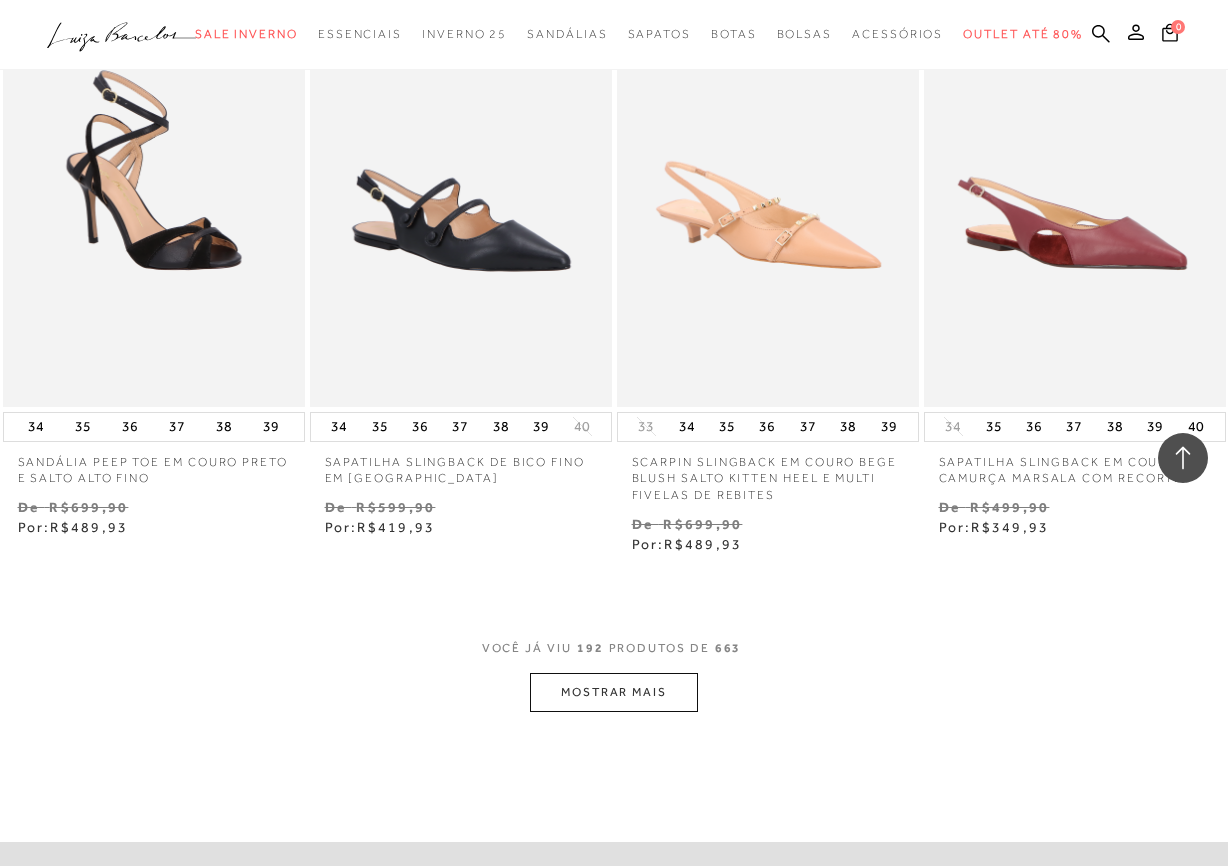 click on "MOSTRAR MAIS" at bounding box center (614, 692) 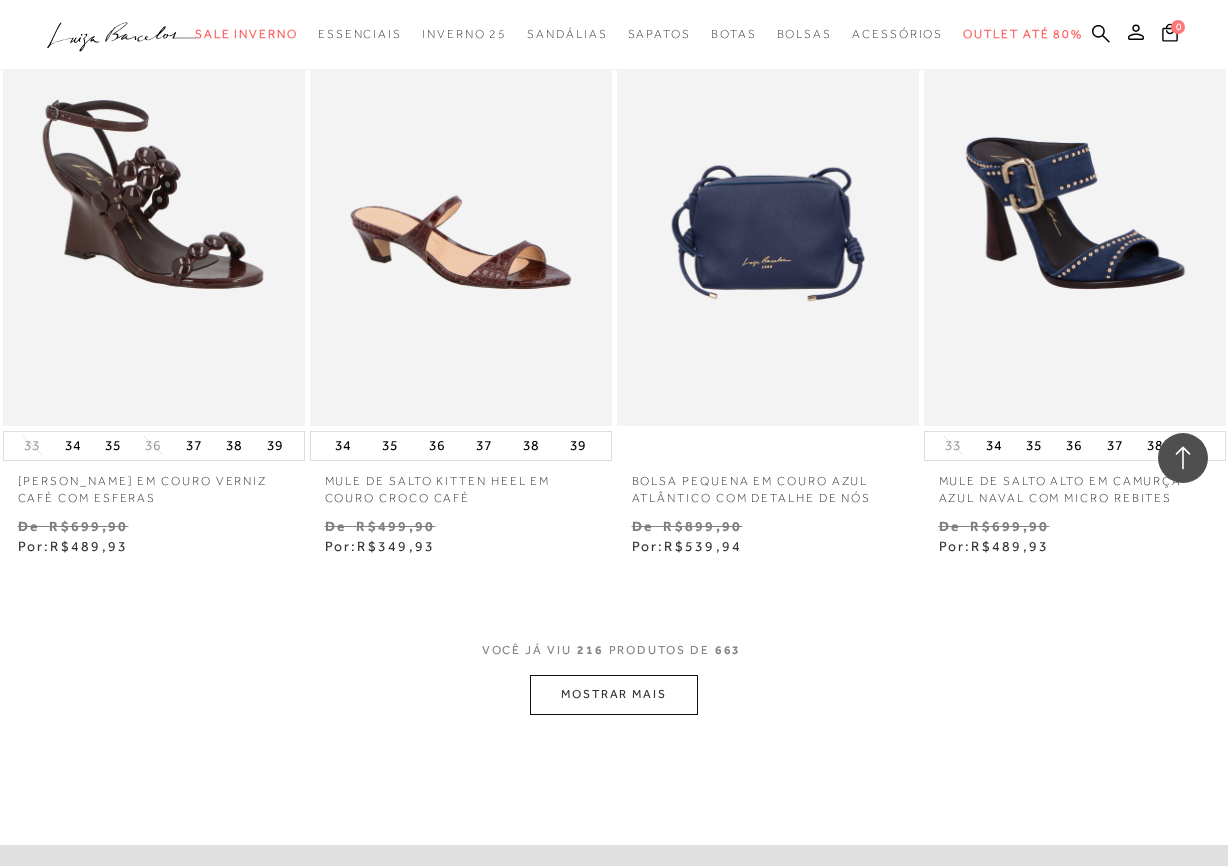 scroll, scrollTop: 32784, scrollLeft: 0, axis: vertical 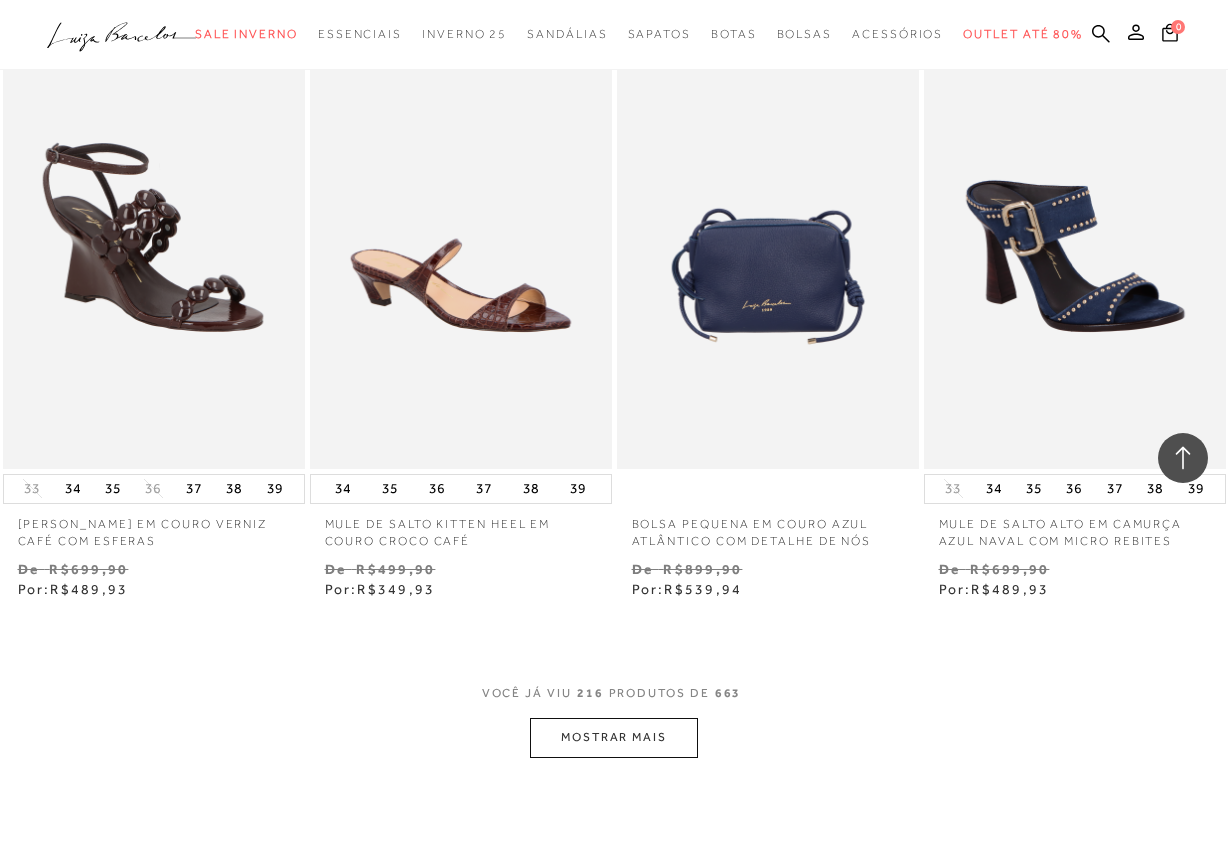 click on "MOSTRAR MAIS" at bounding box center (614, 737) 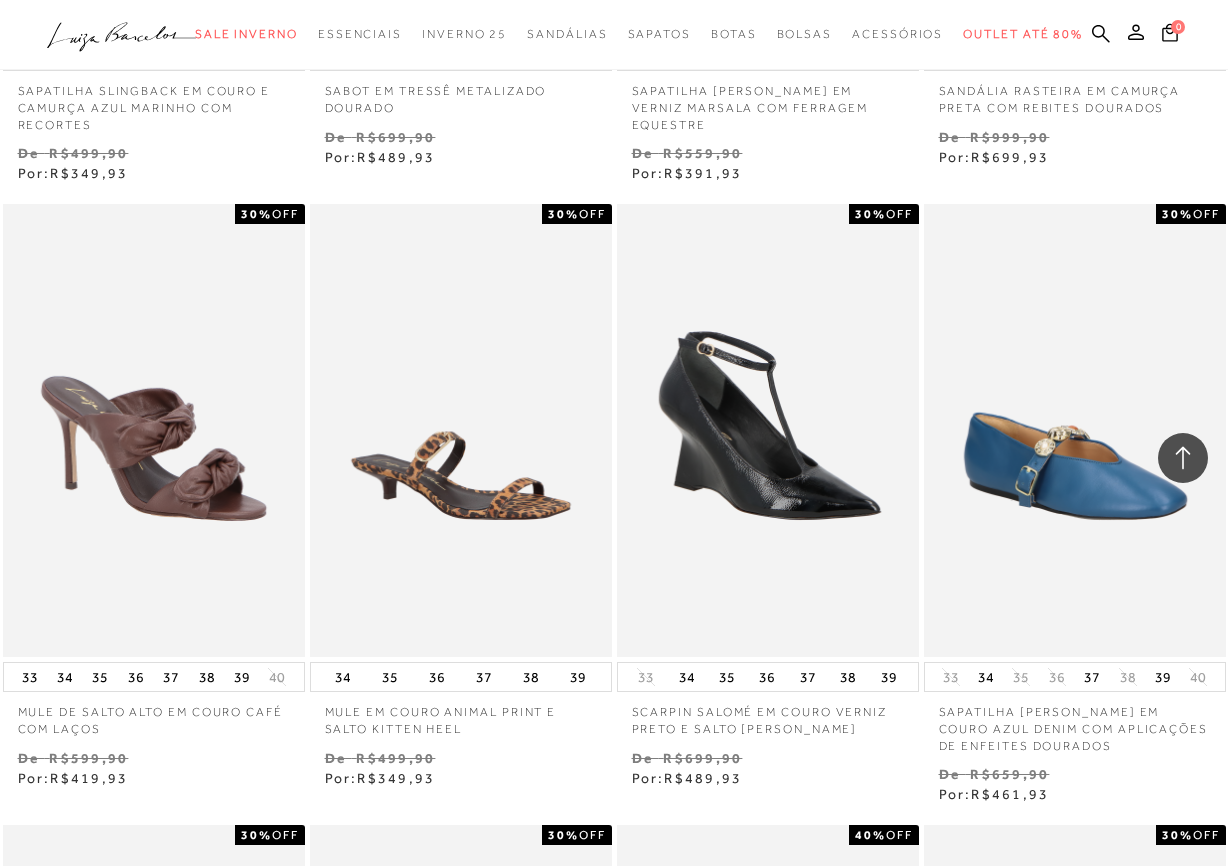 scroll, scrollTop: 36321, scrollLeft: 0, axis: vertical 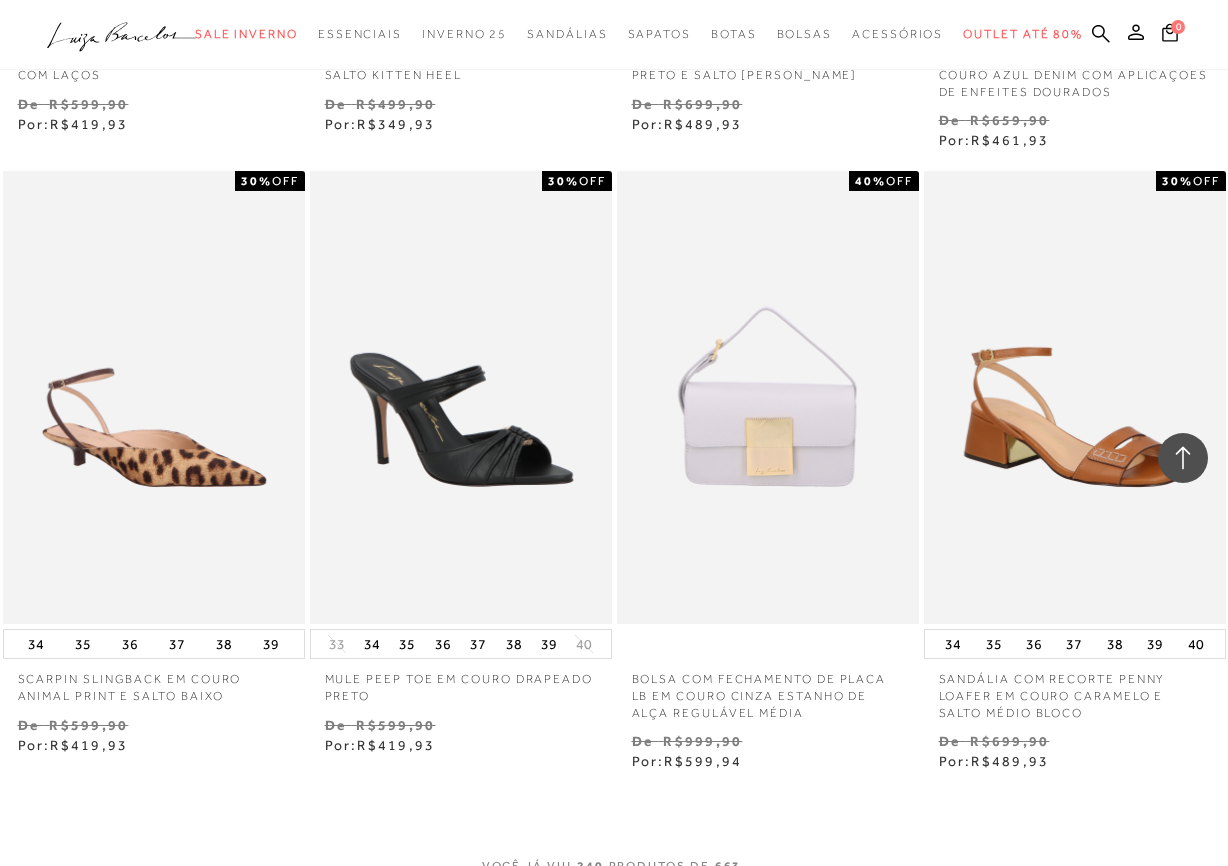 click on "MOSTRAR MAIS" at bounding box center (614, 910) 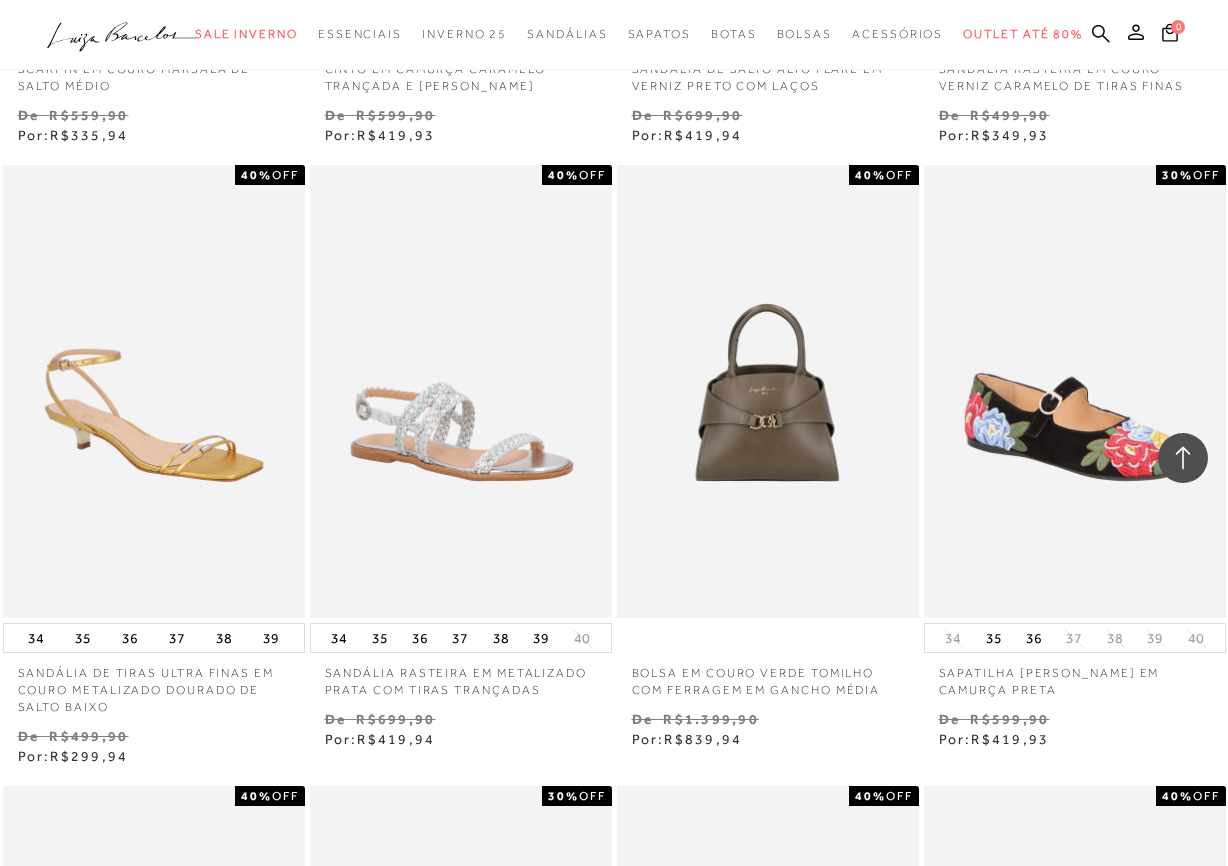 scroll, scrollTop: 38552, scrollLeft: 0, axis: vertical 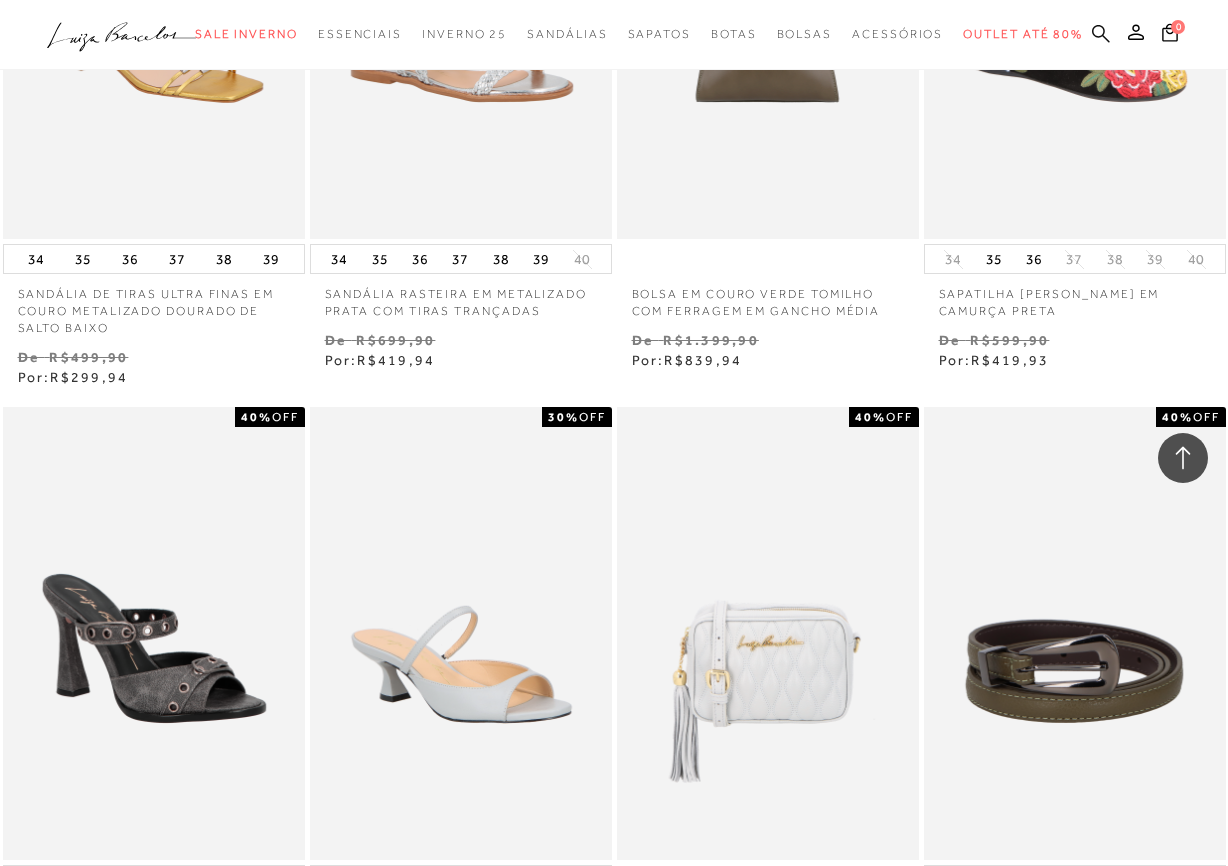 click 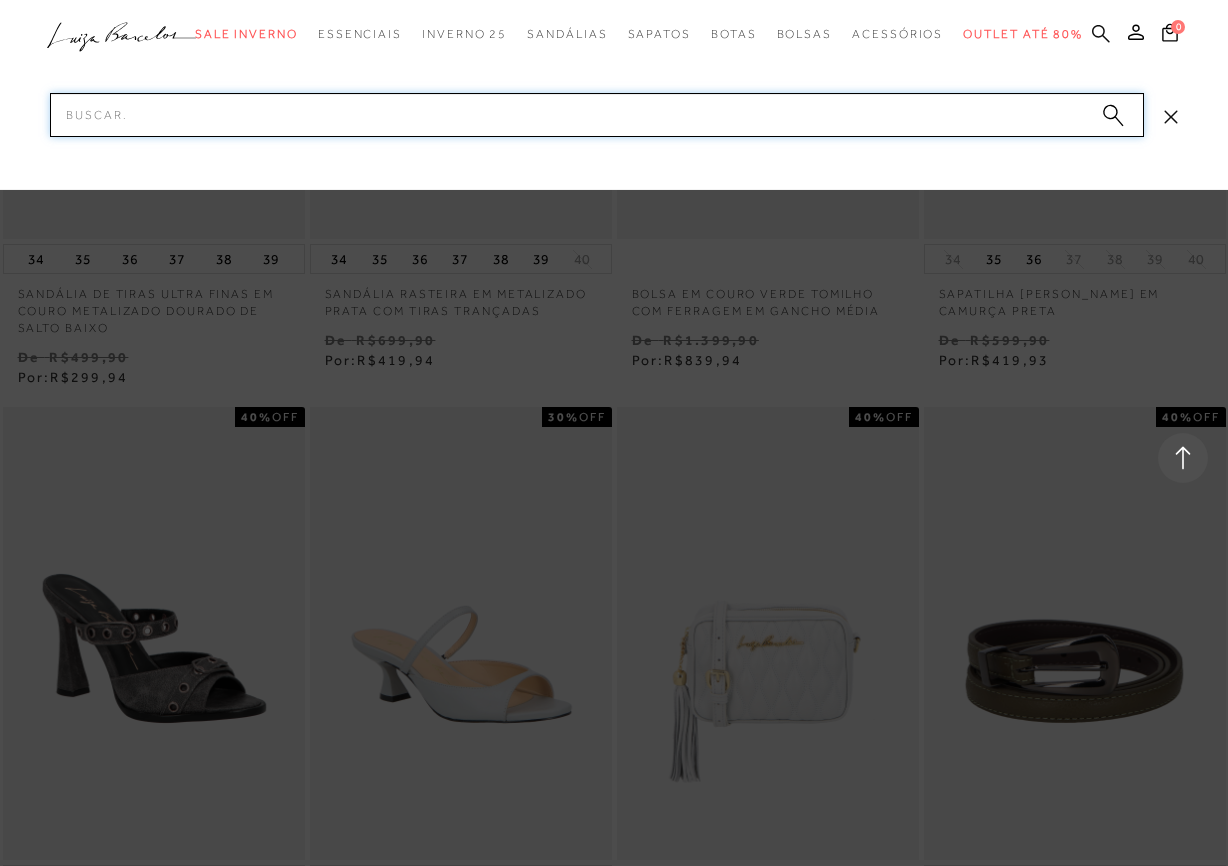 paste on "12960038" 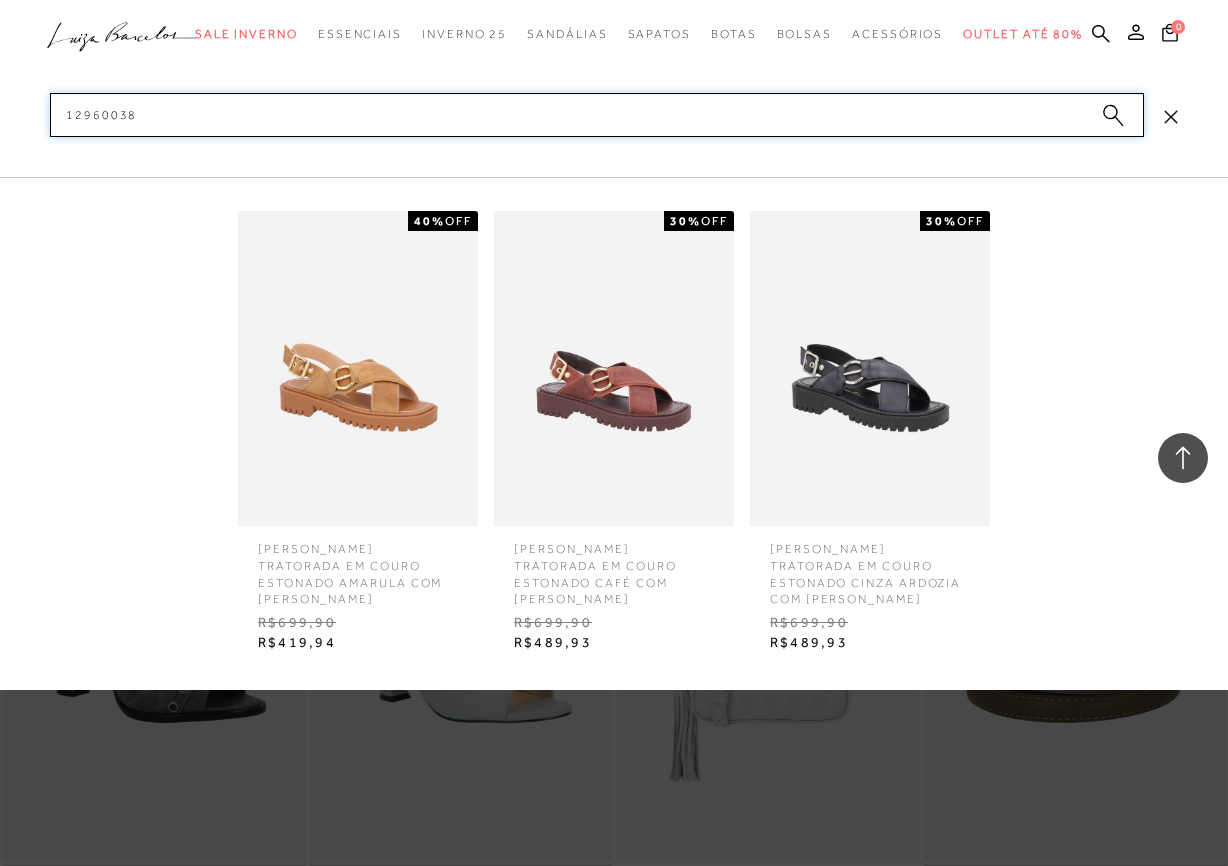 type on "12960038" 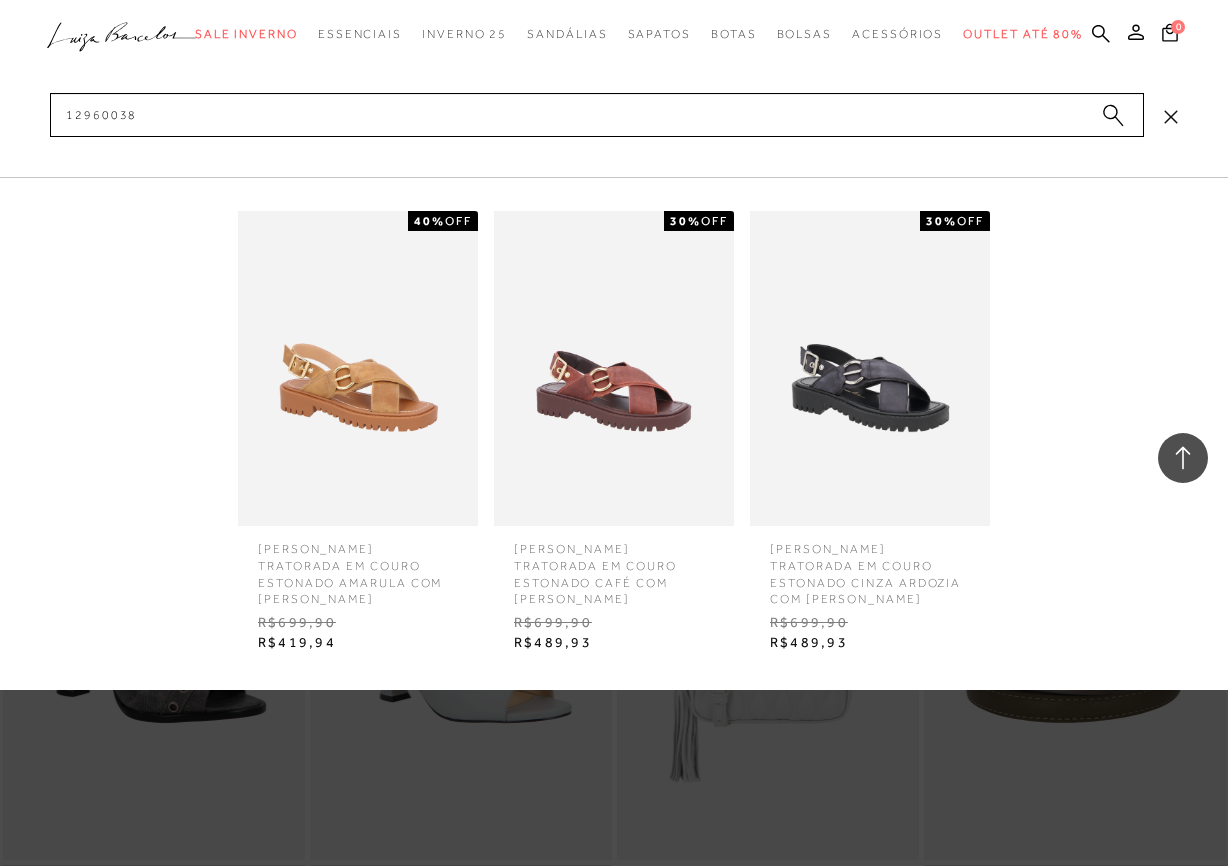 click at bounding box center [358, 368] 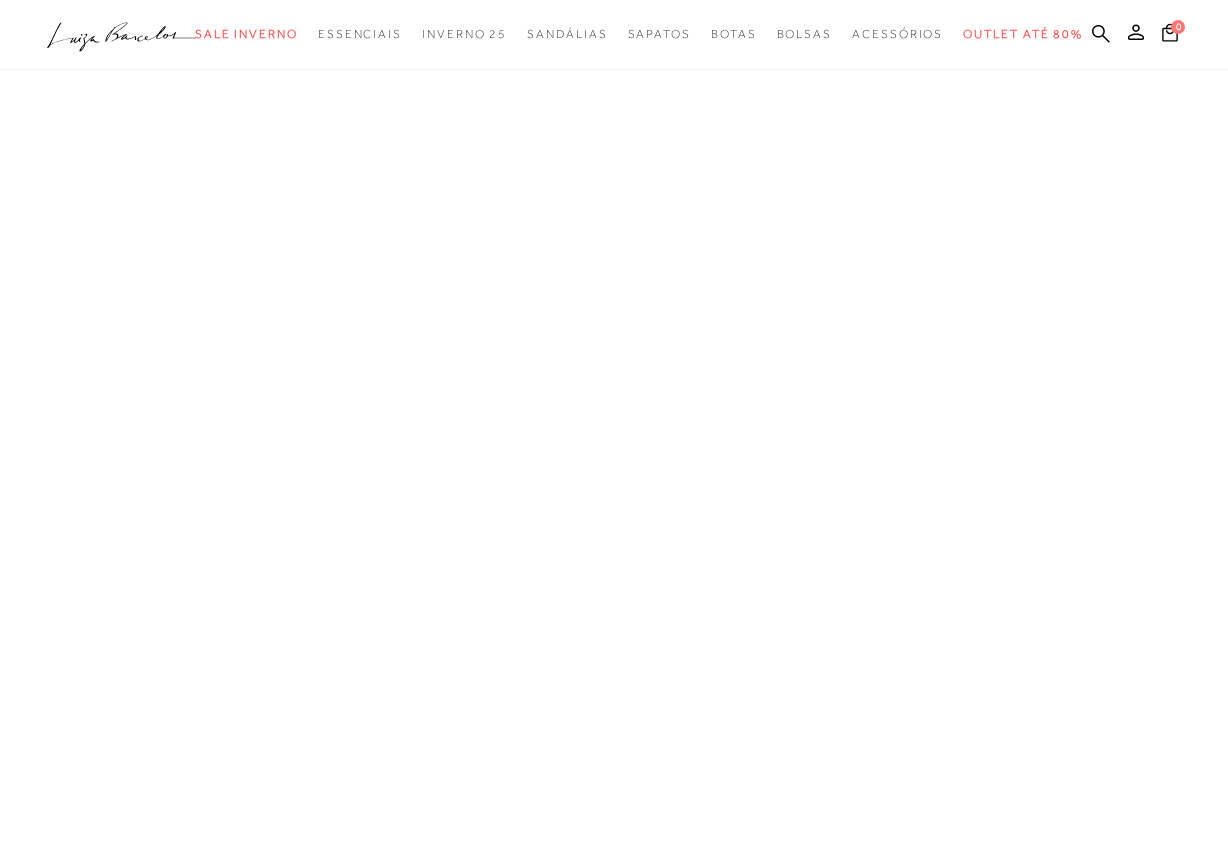 scroll, scrollTop: 0, scrollLeft: 0, axis: both 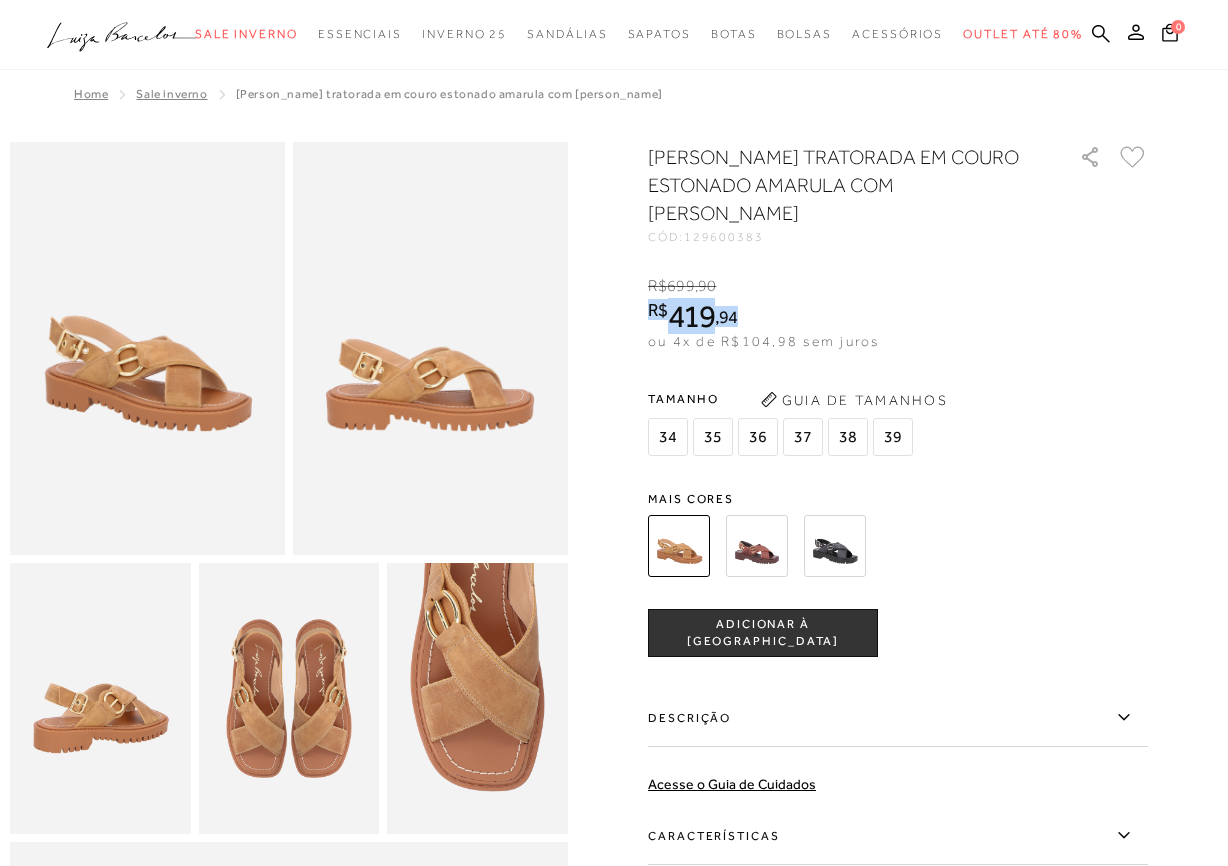 click at bounding box center [614, 910] 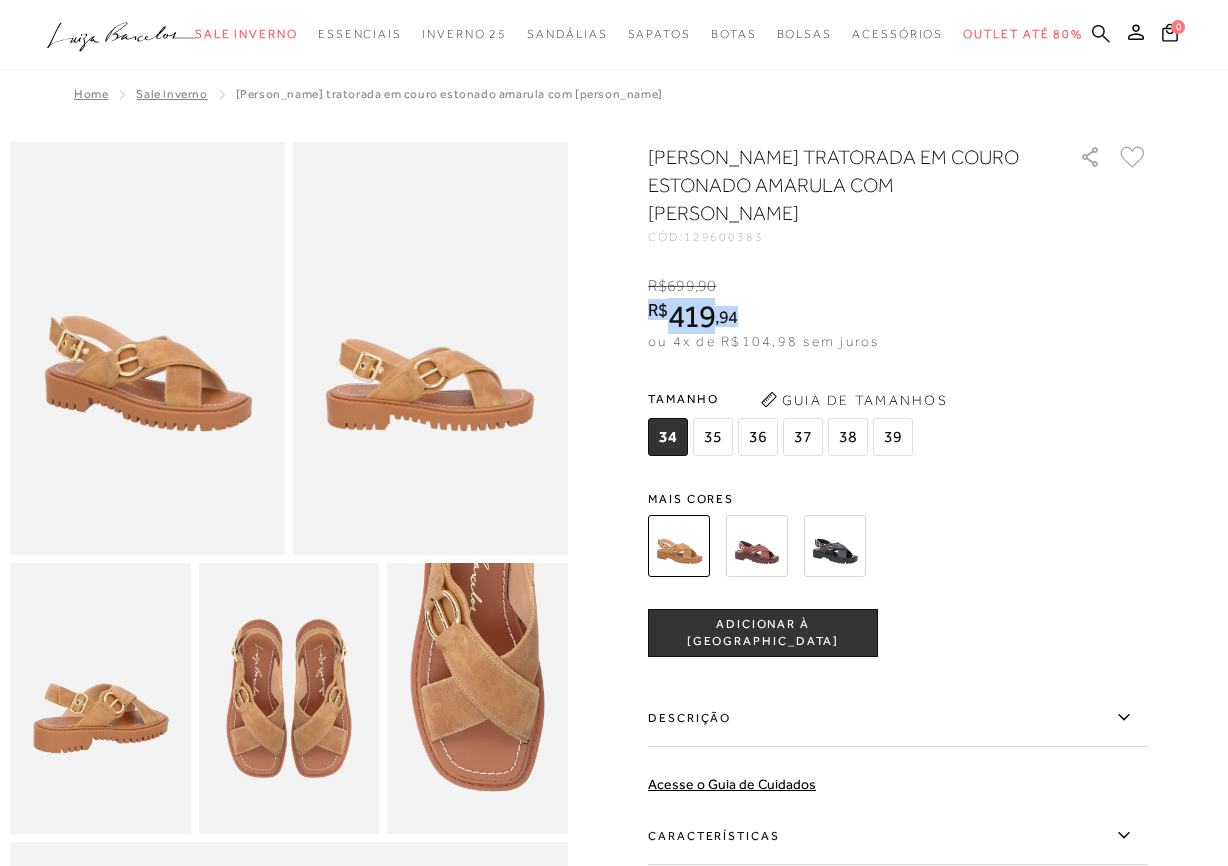 click 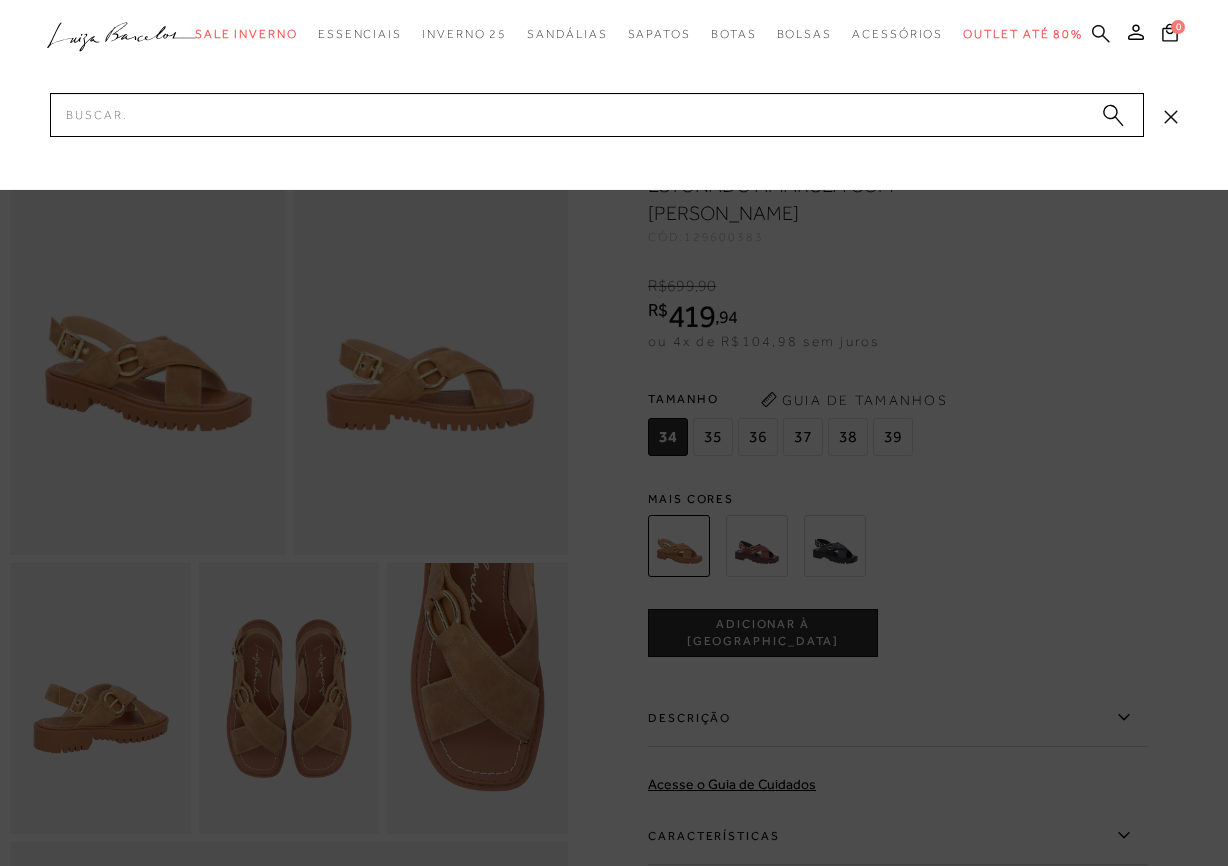 click 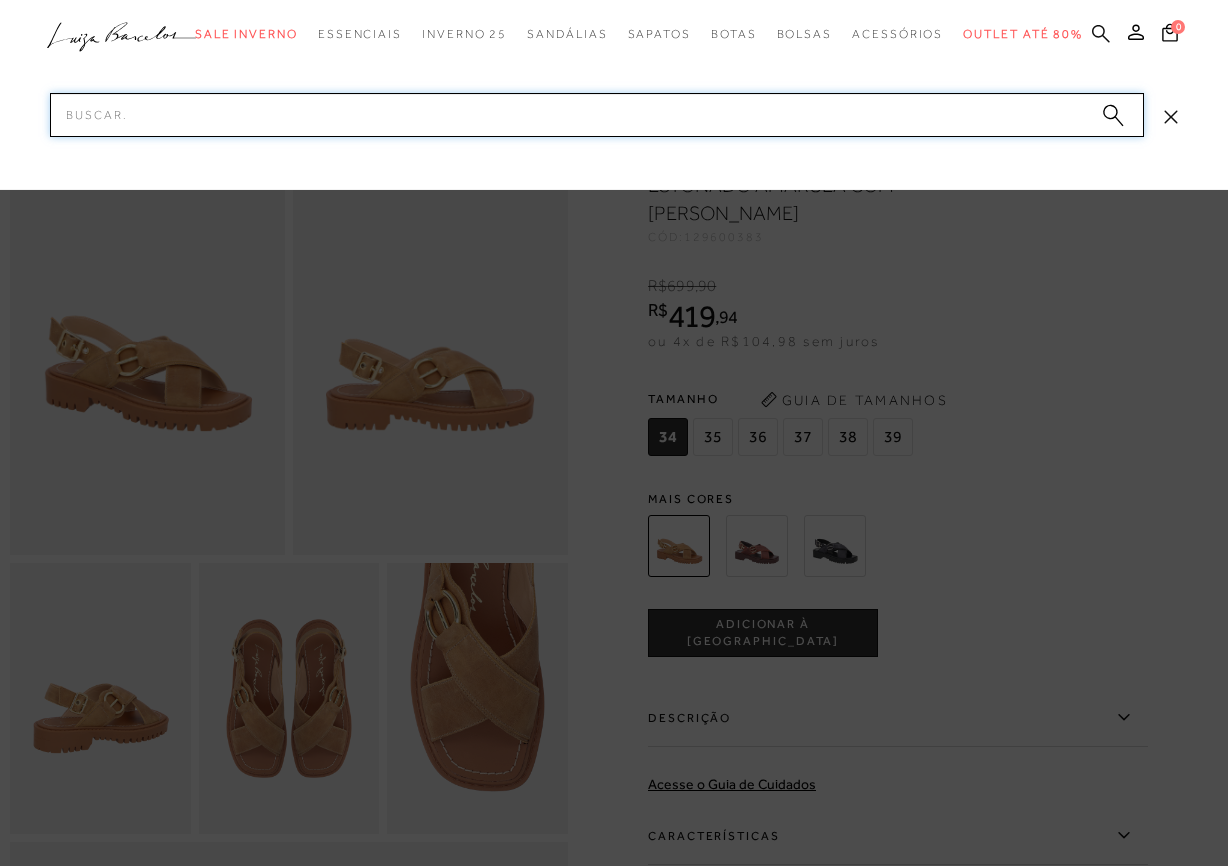 paste on "14130004" 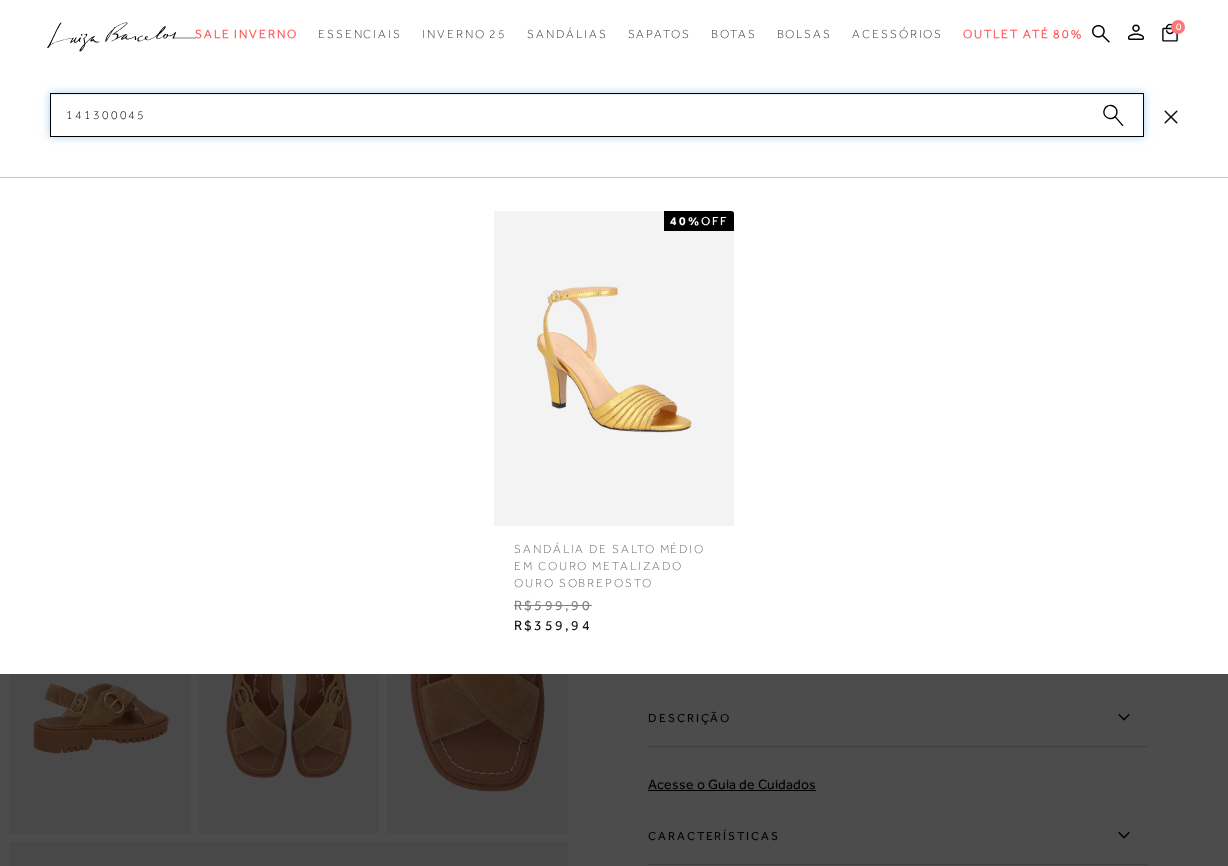type on "141300045" 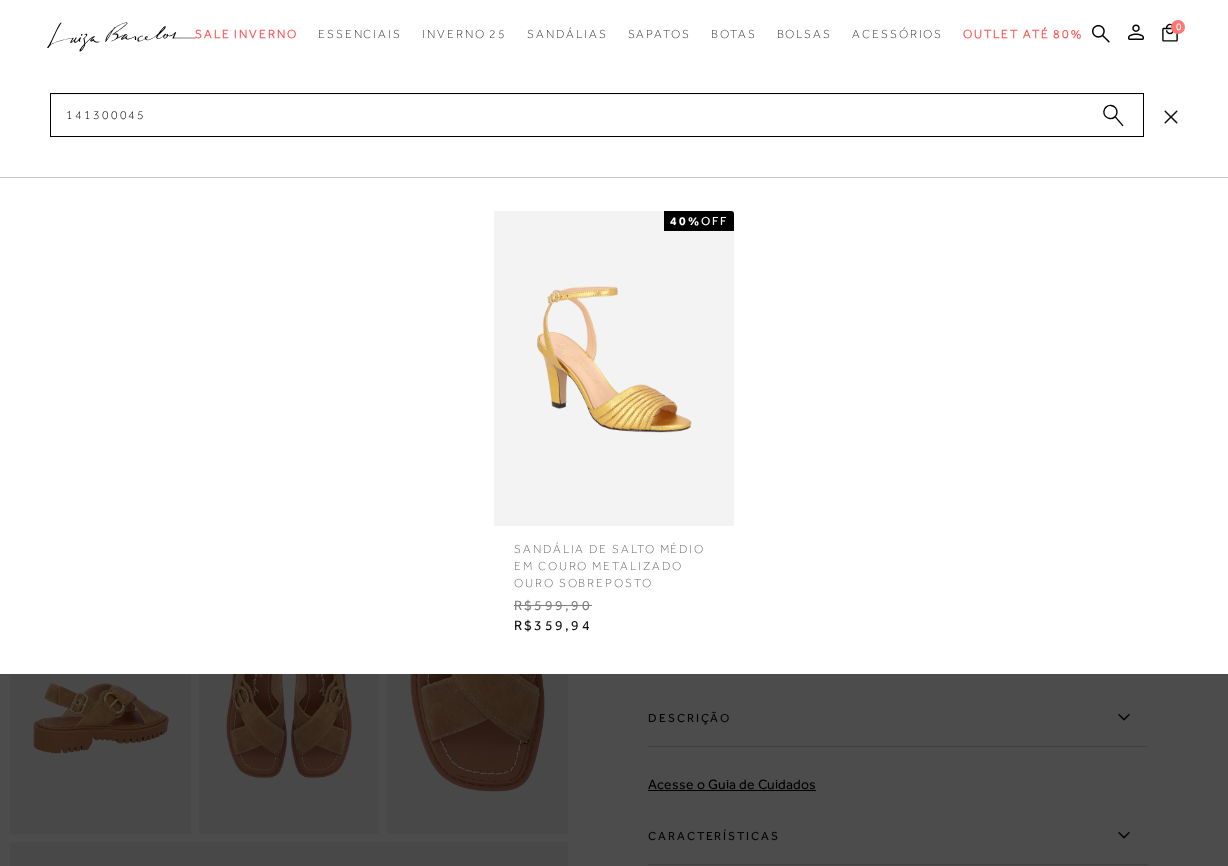 click at bounding box center (614, 368) 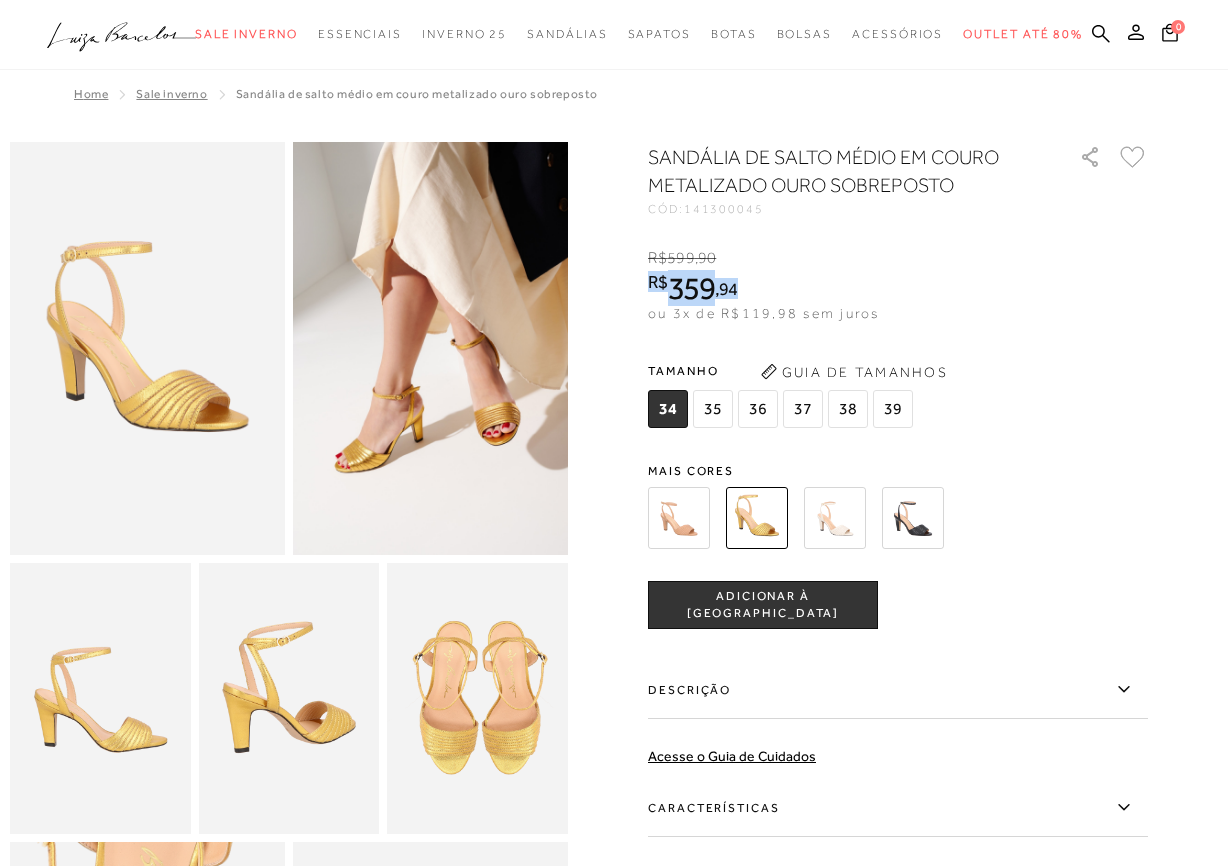 drag, startPoint x: 734, startPoint y: 288, endPoint x: 744, endPoint y: 287, distance: 10.049875 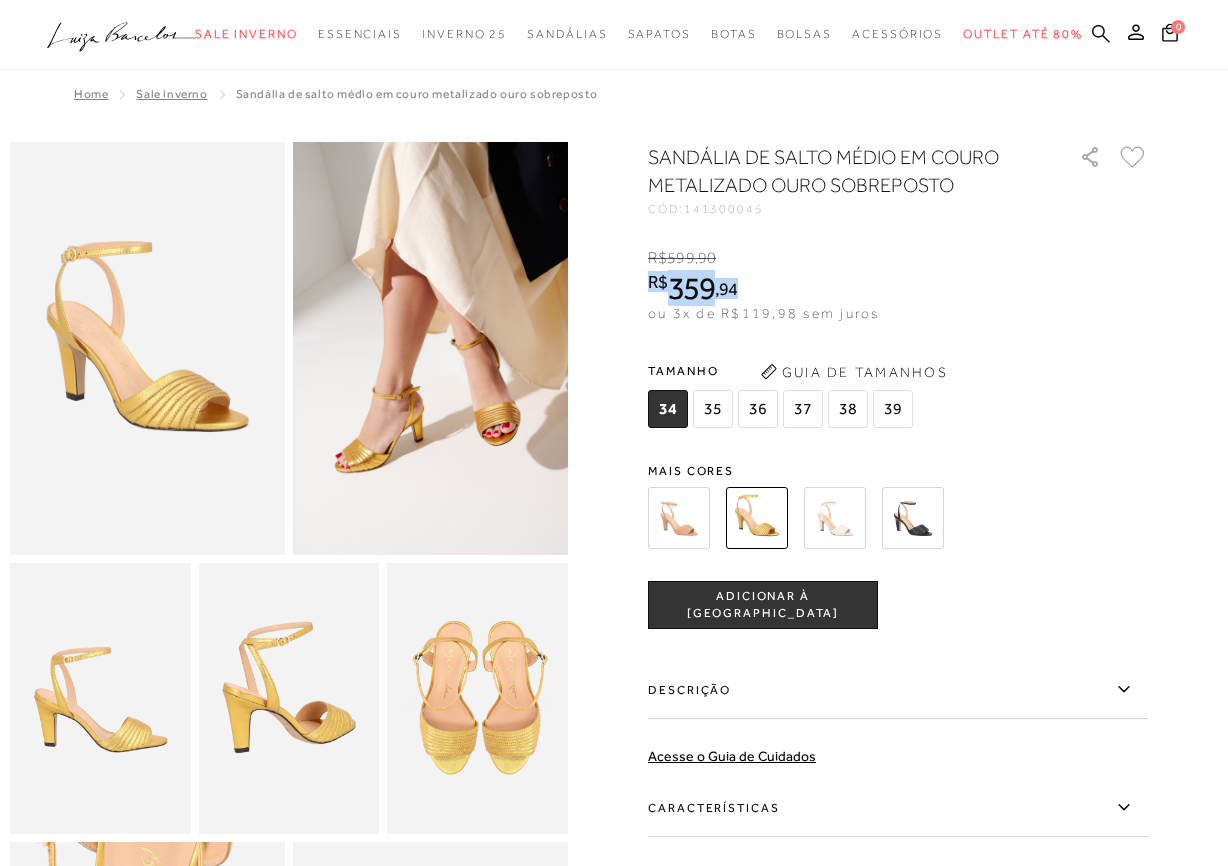 click 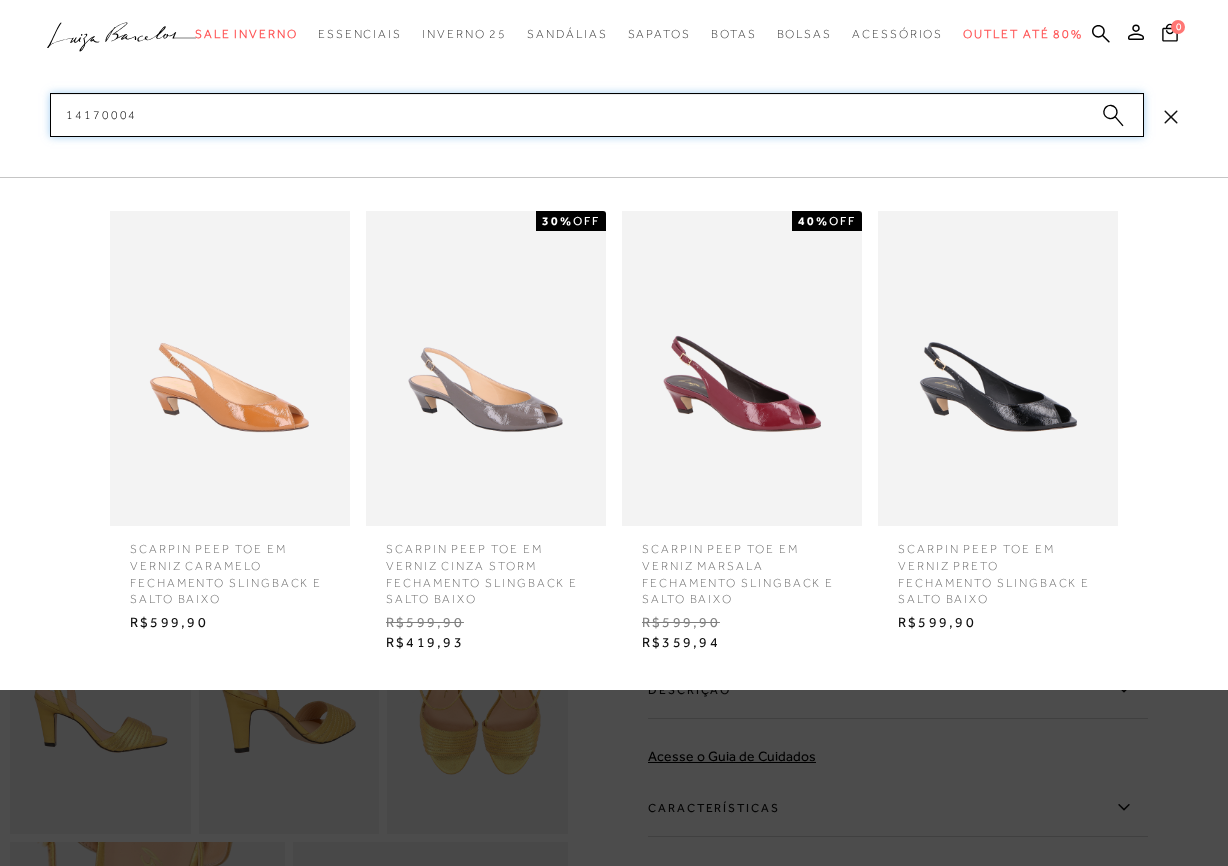 type on "14170004" 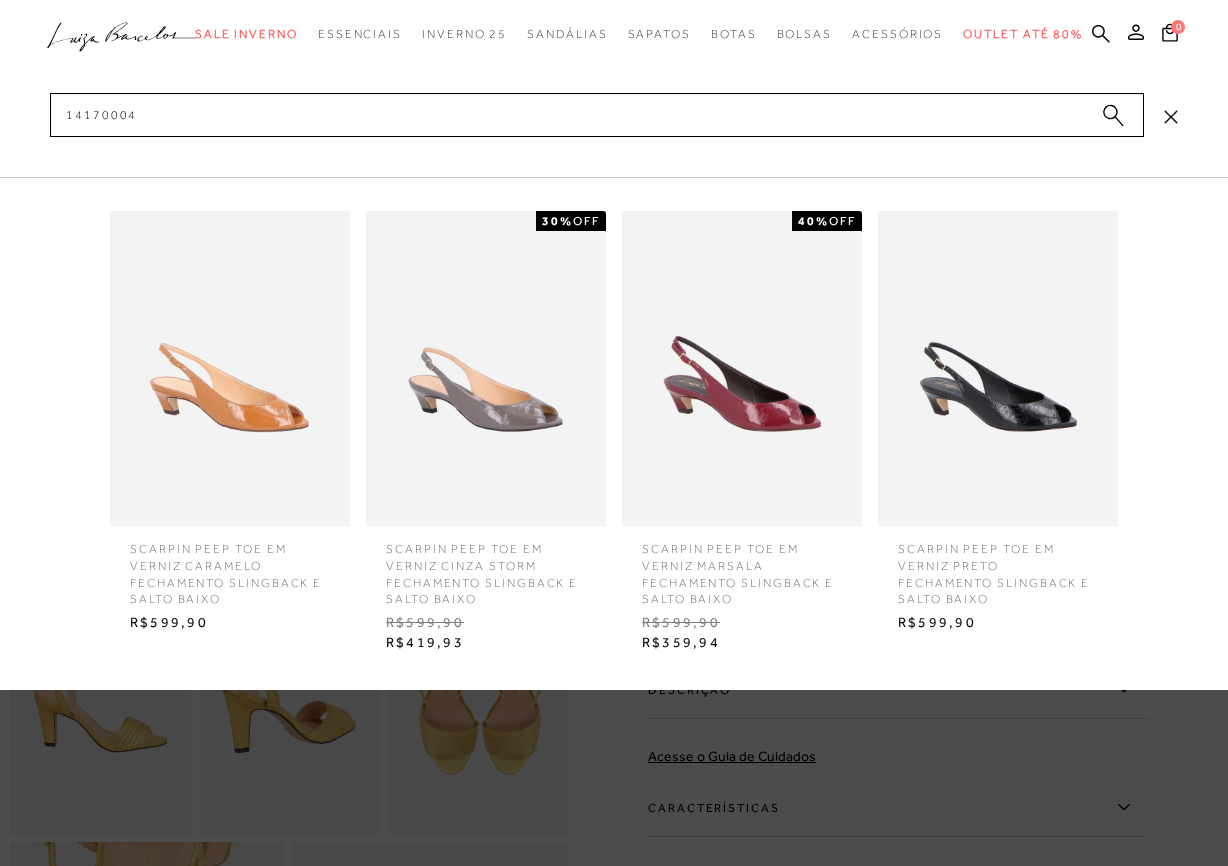 click at bounding box center (742, 368) 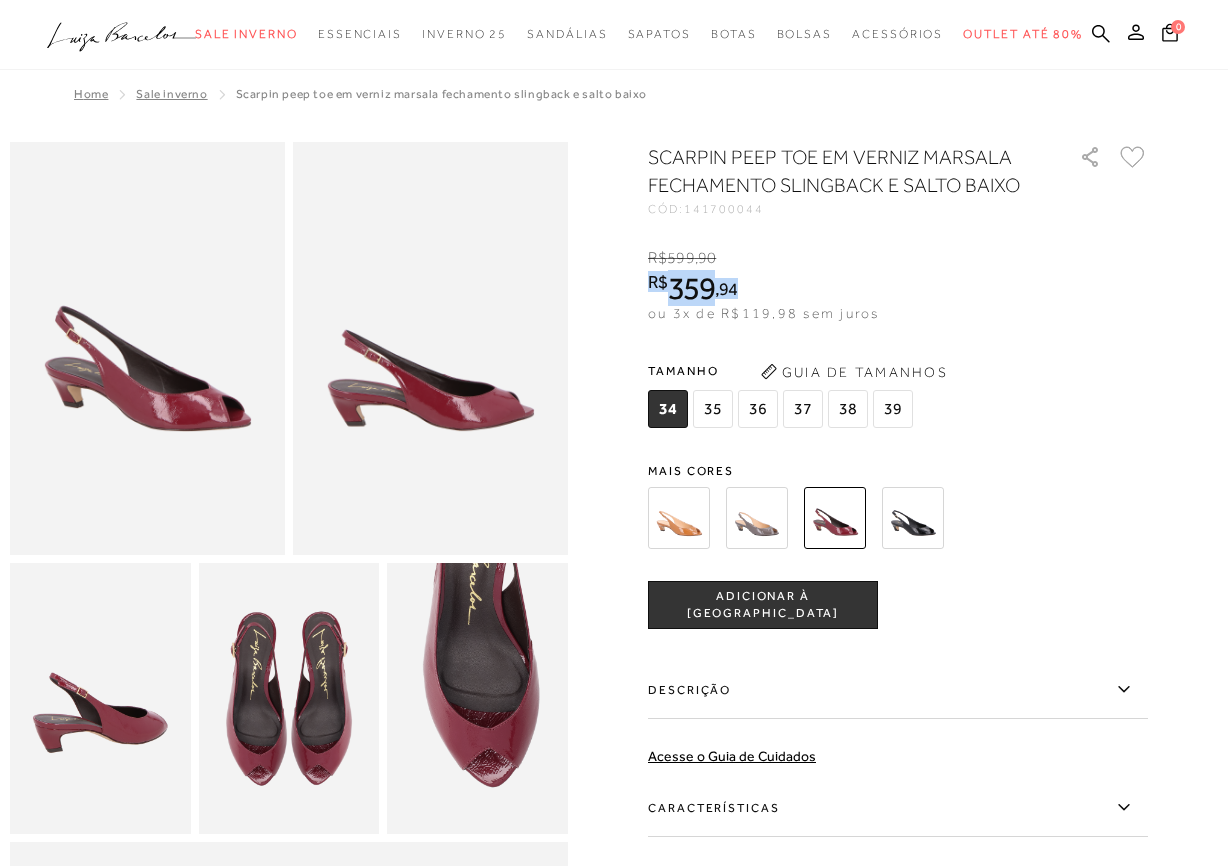 drag, startPoint x: 757, startPoint y: 289, endPoint x: 742, endPoint y: 287, distance: 15.132746 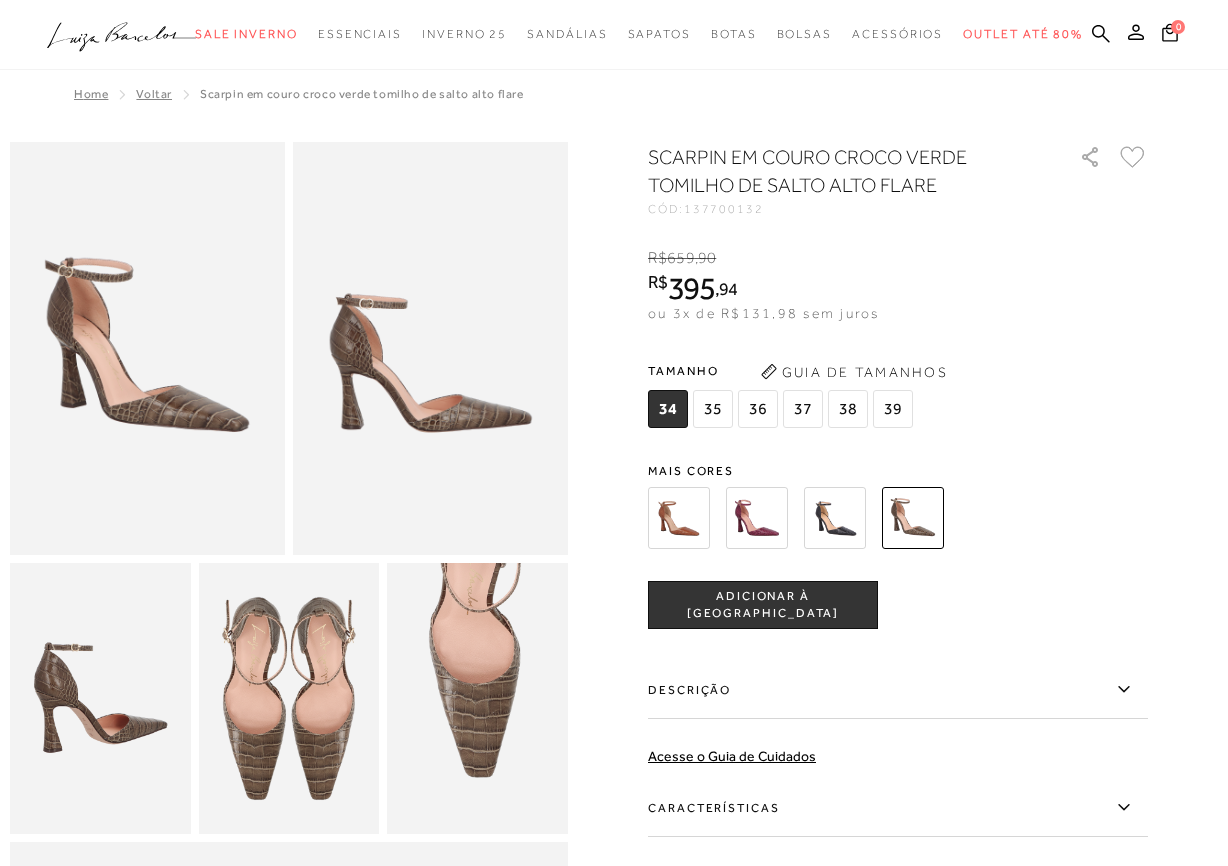 scroll, scrollTop: 0, scrollLeft: 0, axis: both 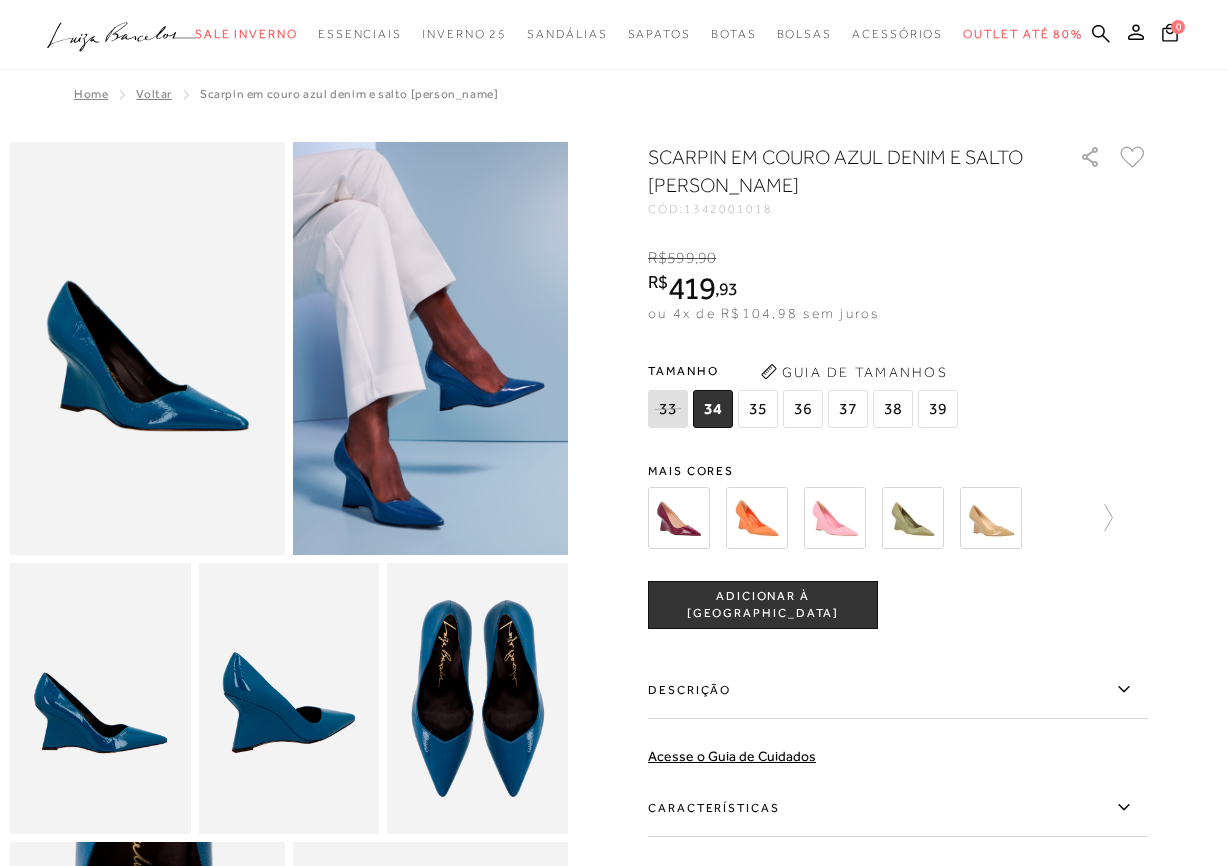 click on "R$" at bounding box center (658, 282) 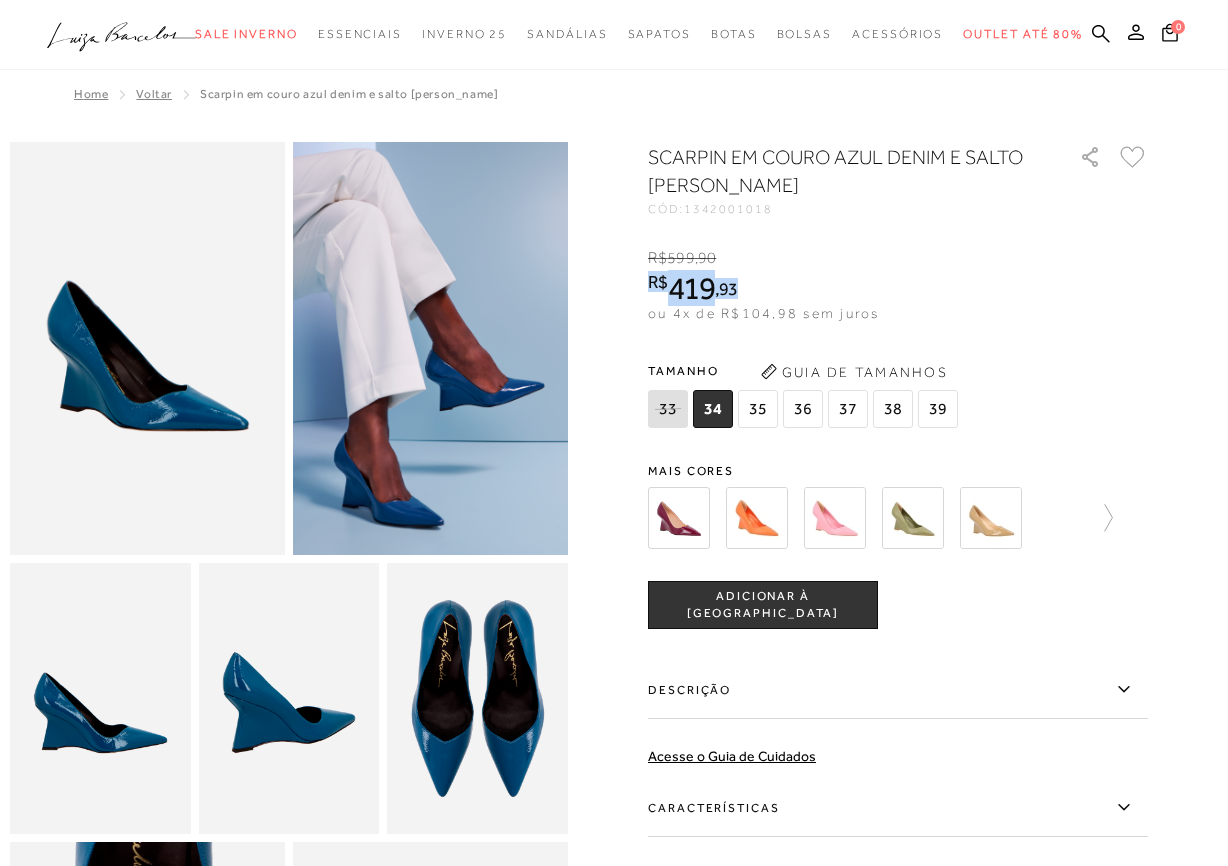 drag, startPoint x: 661, startPoint y: 278, endPoint x: 743, endPoint y: 286, distance: 82.38932 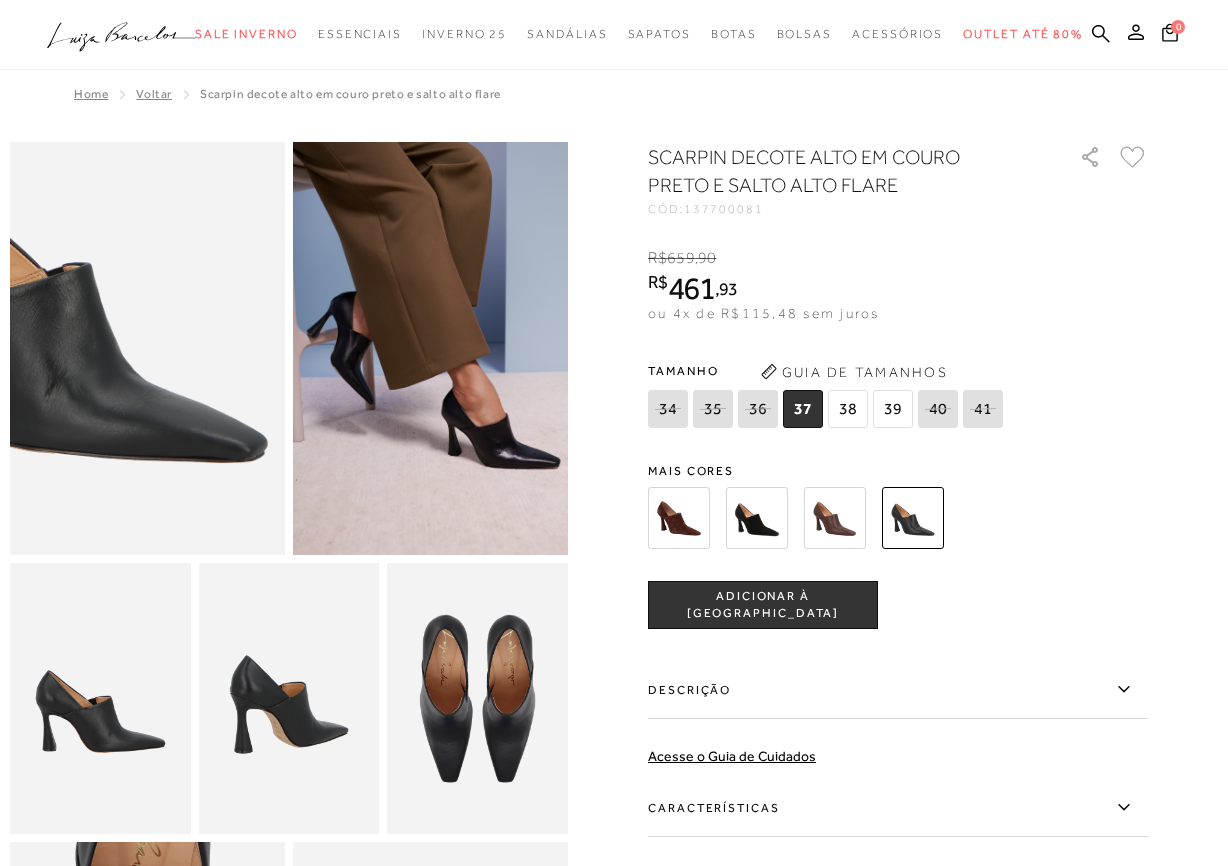 scroll, scrollTop: 0, scrollLeft: 0, axis: both 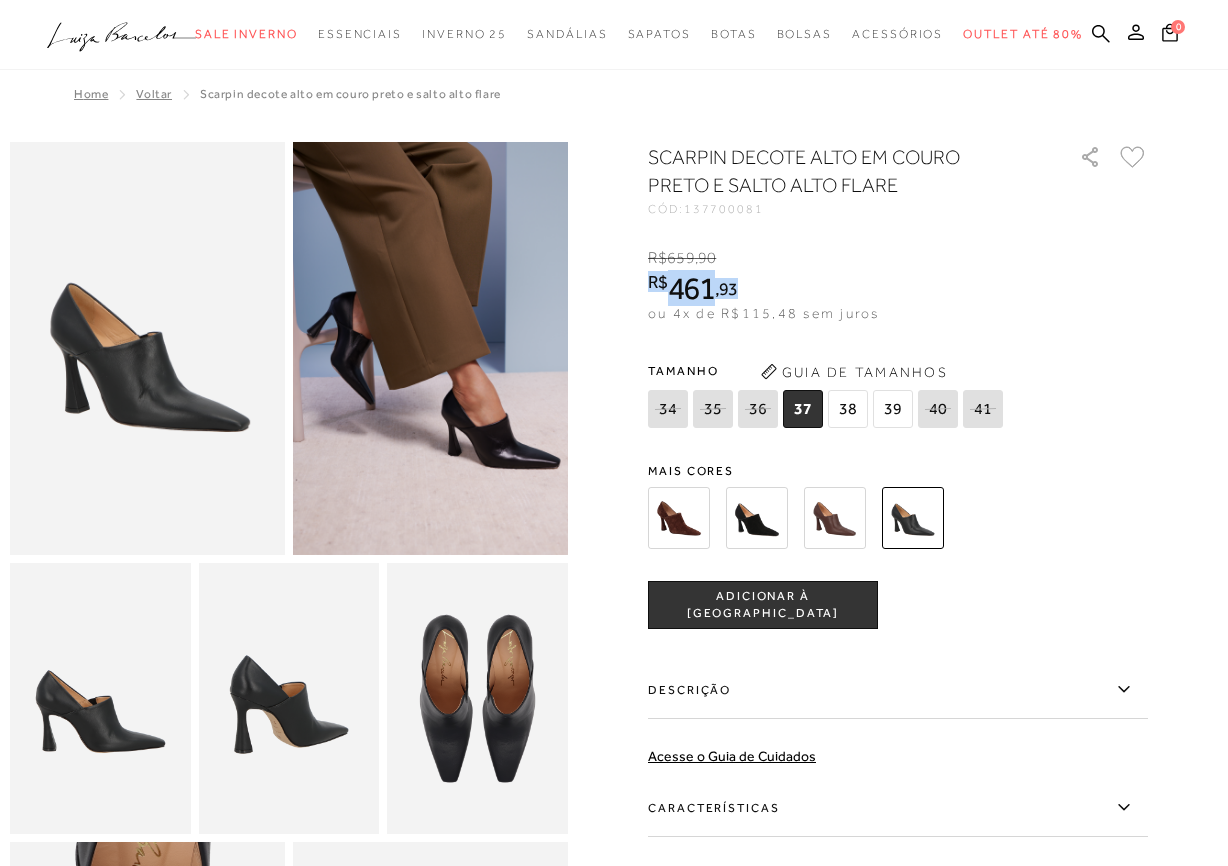 drag, startPoint x: 652, startPoint y: 277, endPoint x: 744, endPoint y: 291, distance: 93.05912 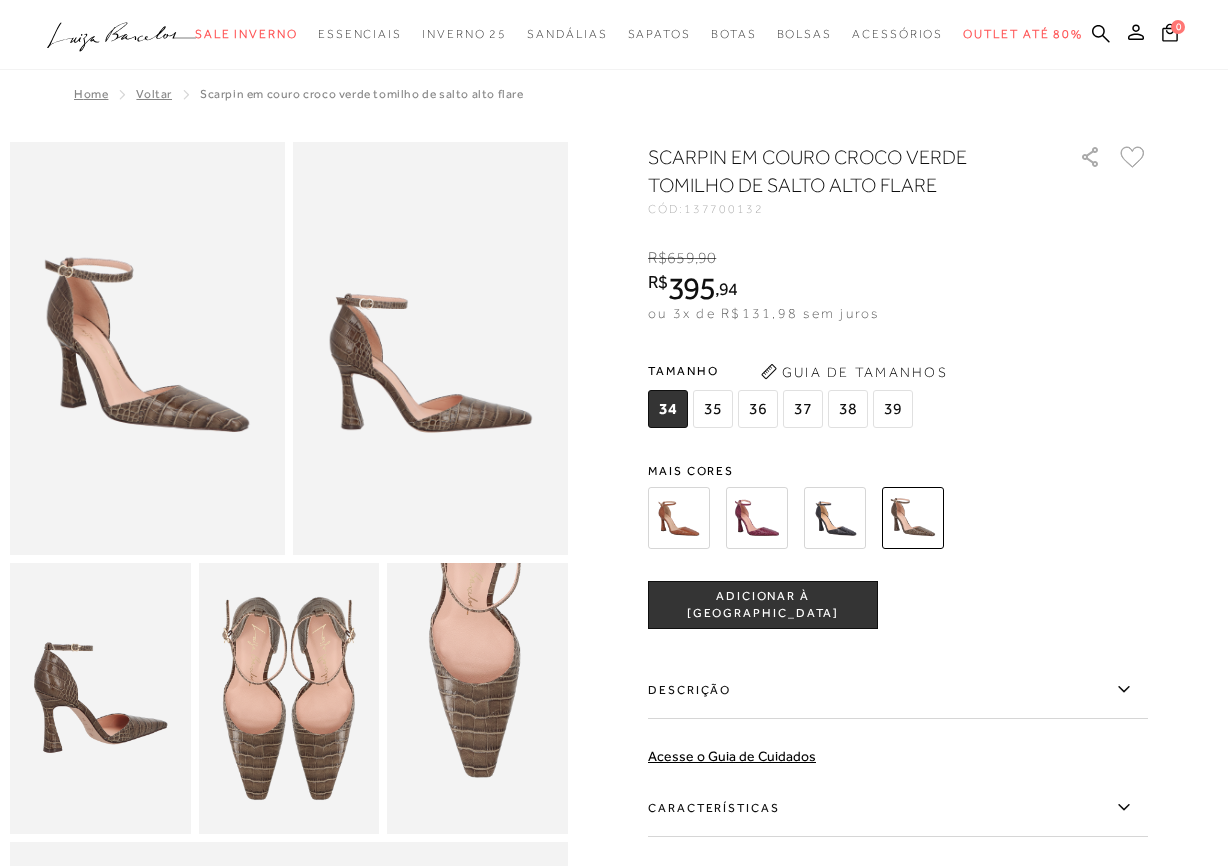 scroll, scrollTop: 0, scrollLeft: 0, axis: both 